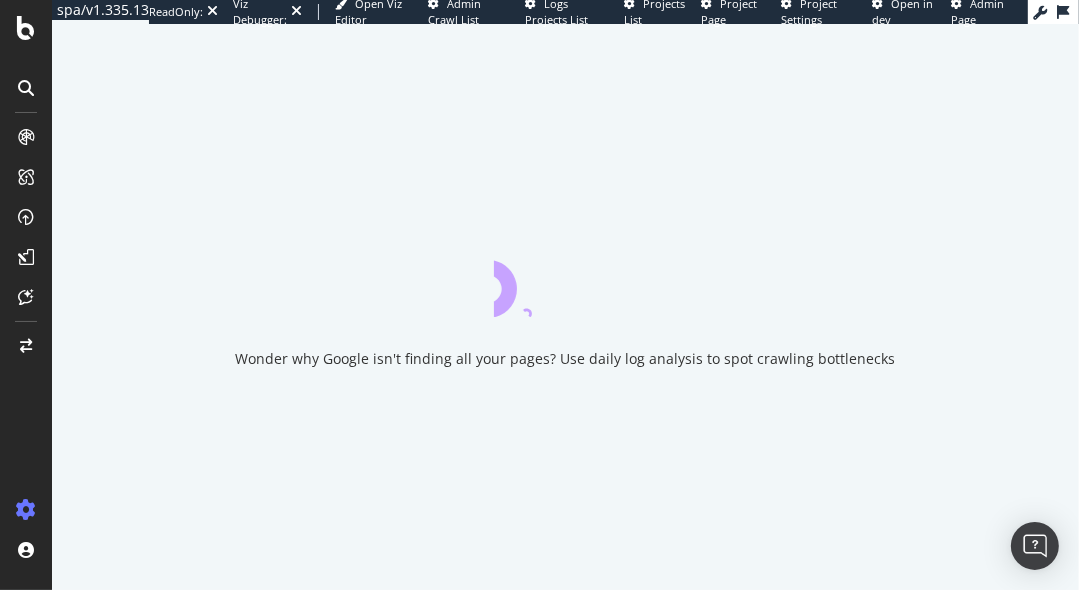 scroll, scrollTop: 0, scrollLeft: 0, axis: both 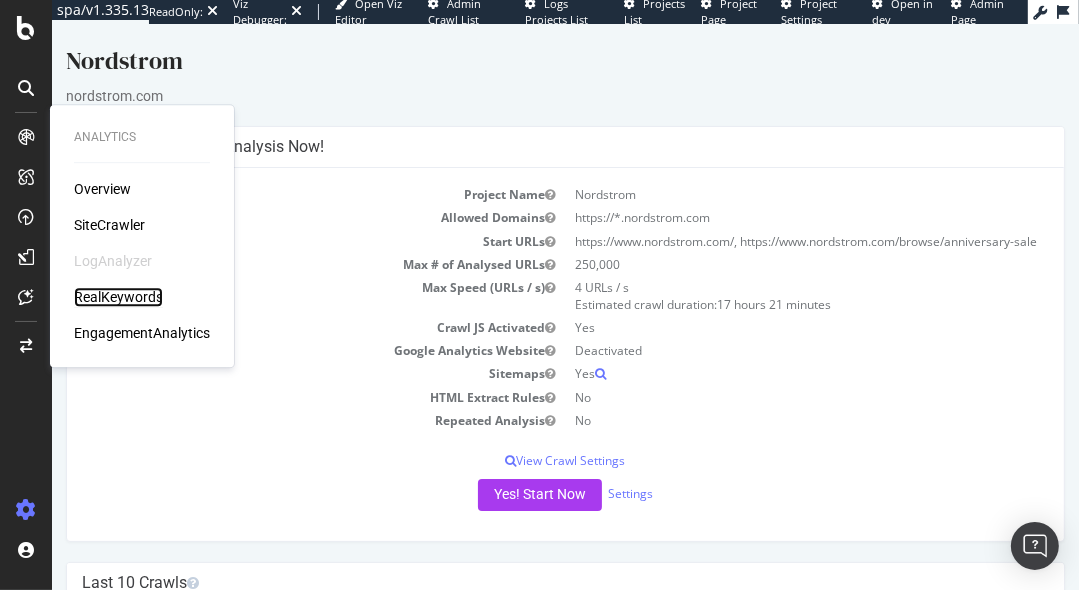 click on "RealKeywords" at bounding box center (118, 297) 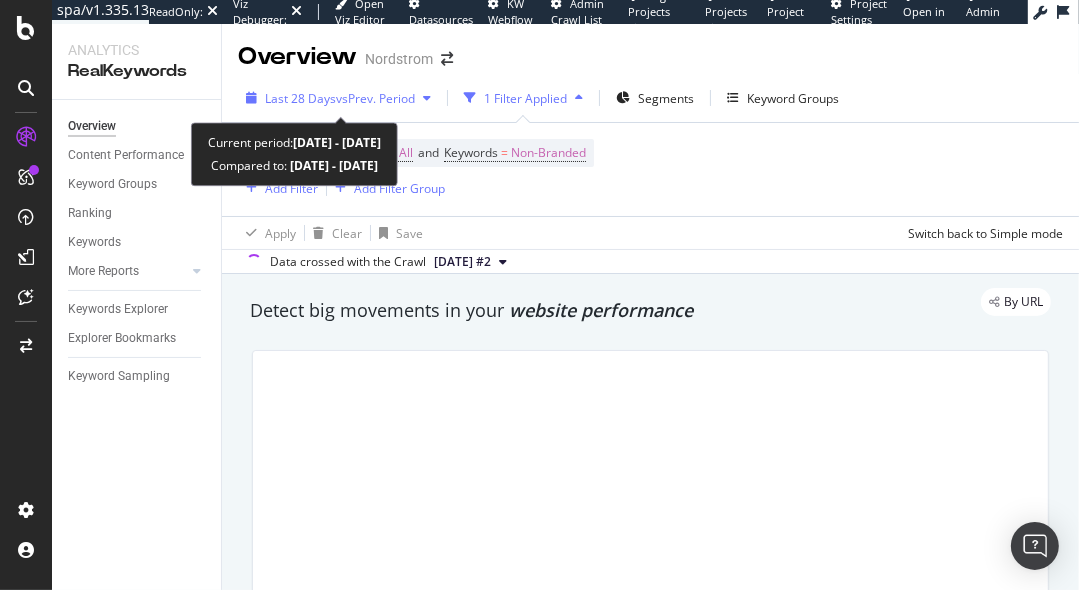 click on "vs  Prev. Period" at bounding box center (375, 98) 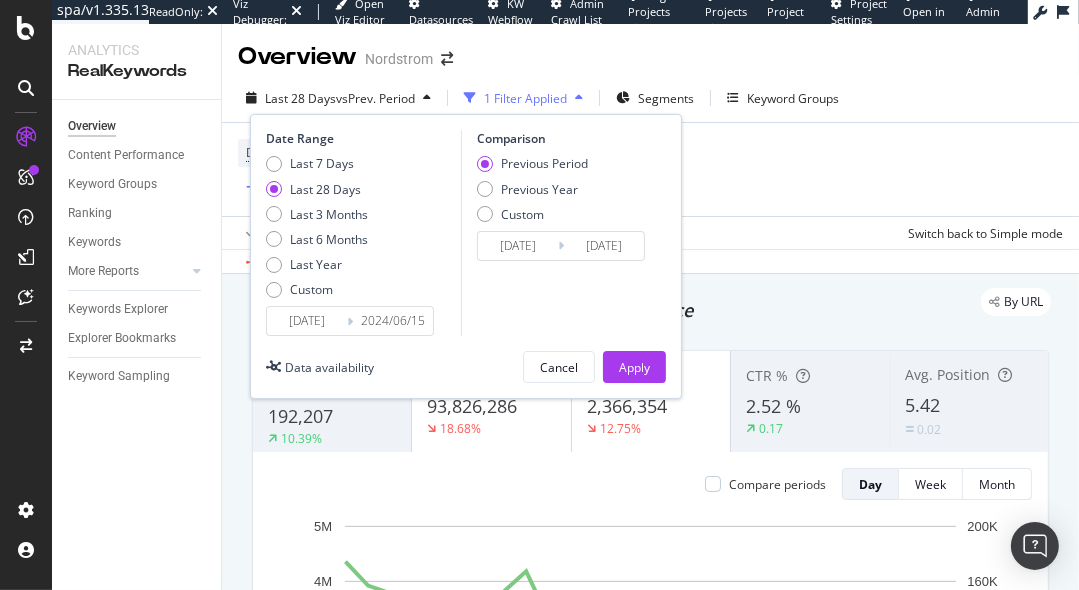 click on "Last 7 Days Last 28 Days Last 3 Months Last 6 Months Last Year Custom" at bounding box center (317, 230) 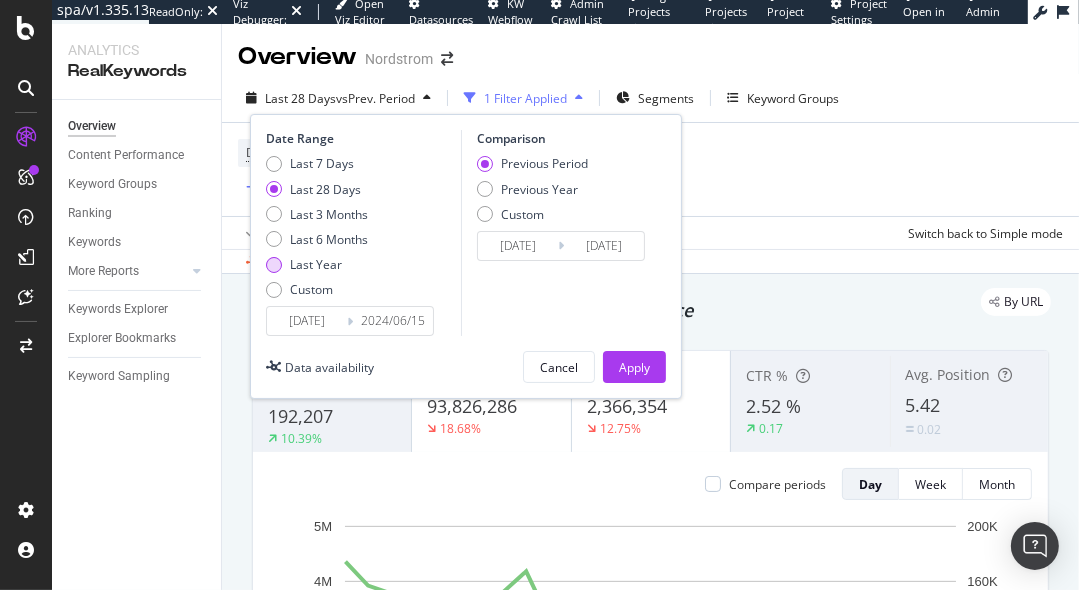 click on "Last Year" at bounding box center [316, 264] 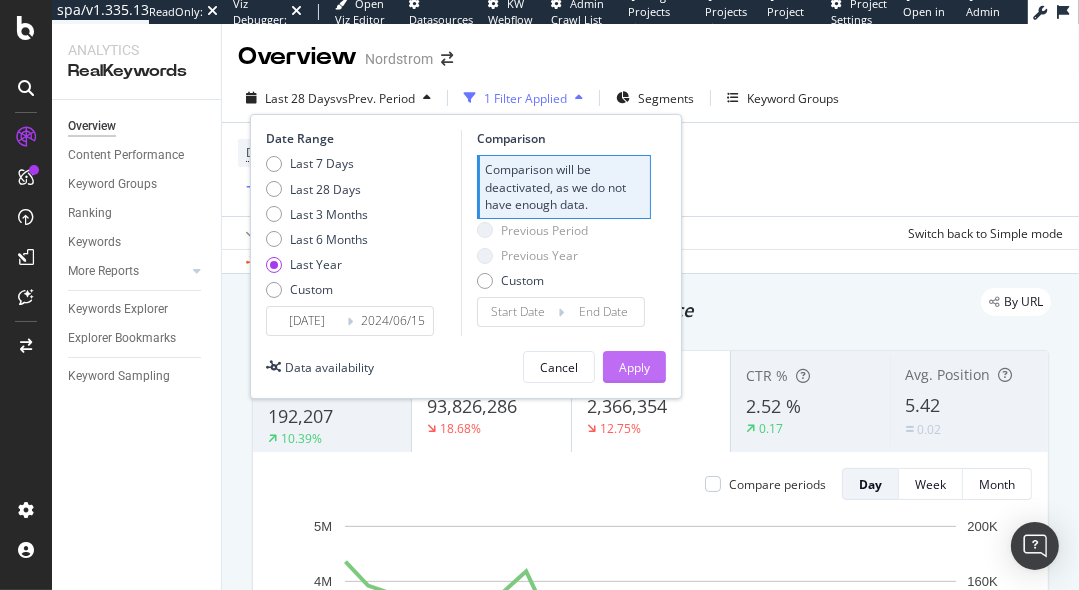click on "Apply" at bounding box center [634, 367] 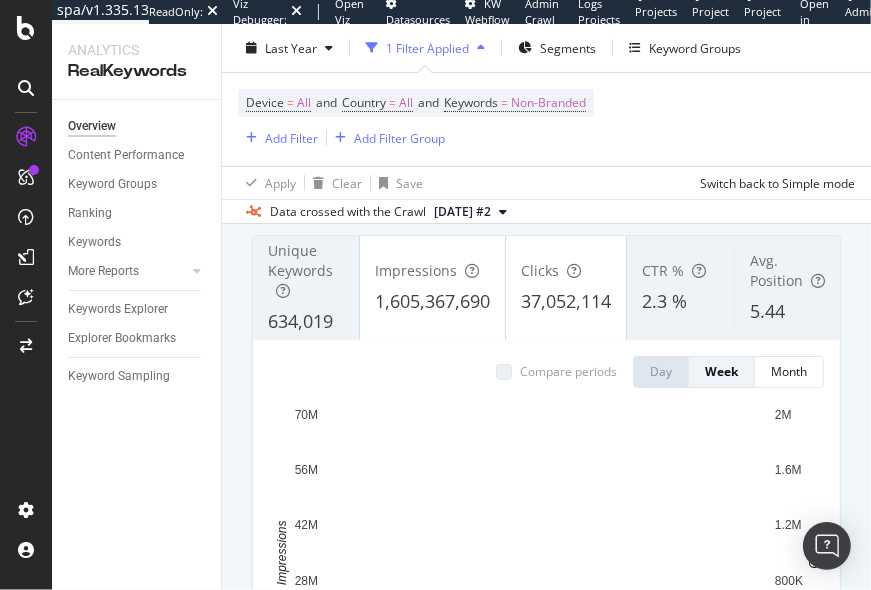 scroll, scrollTop: 0, scrollLeft: 0, axis: both 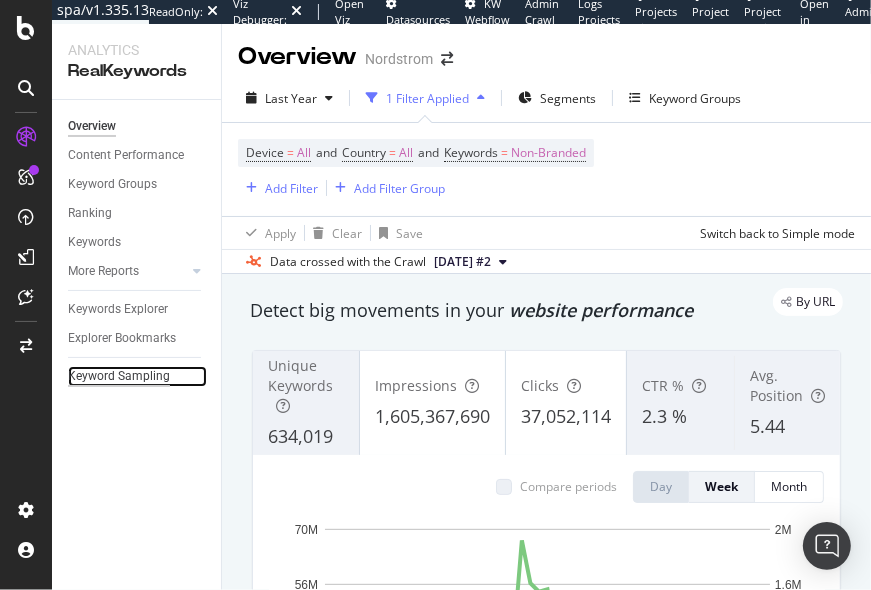 click on "Keyword Sampling" at bounding box center [119, 376] 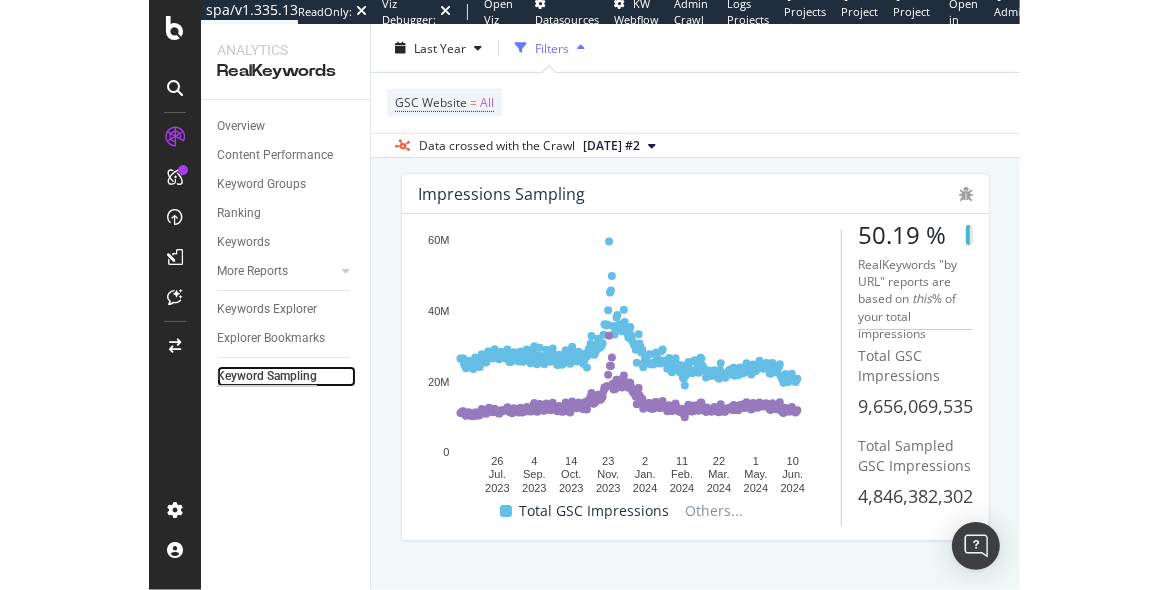 scroll, scrollTop: 540, scrollLeft: 0, axis: vertical 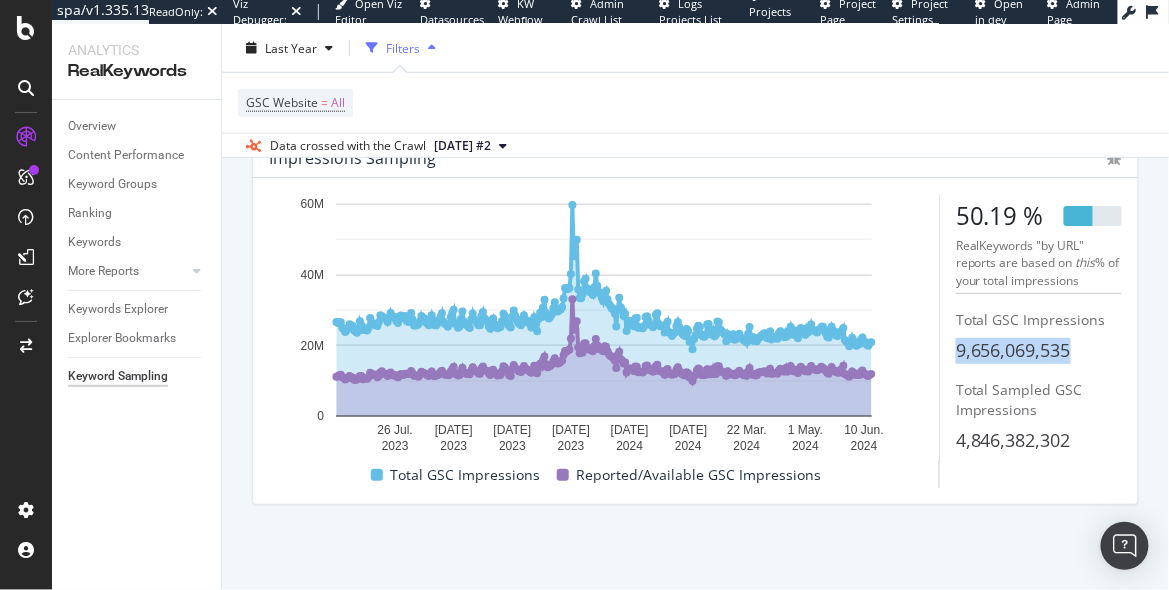 drag, startPoint x: 960, startPoint y: 347, endPoint x: 1106, endPoint y: 353, distance: 146.12323 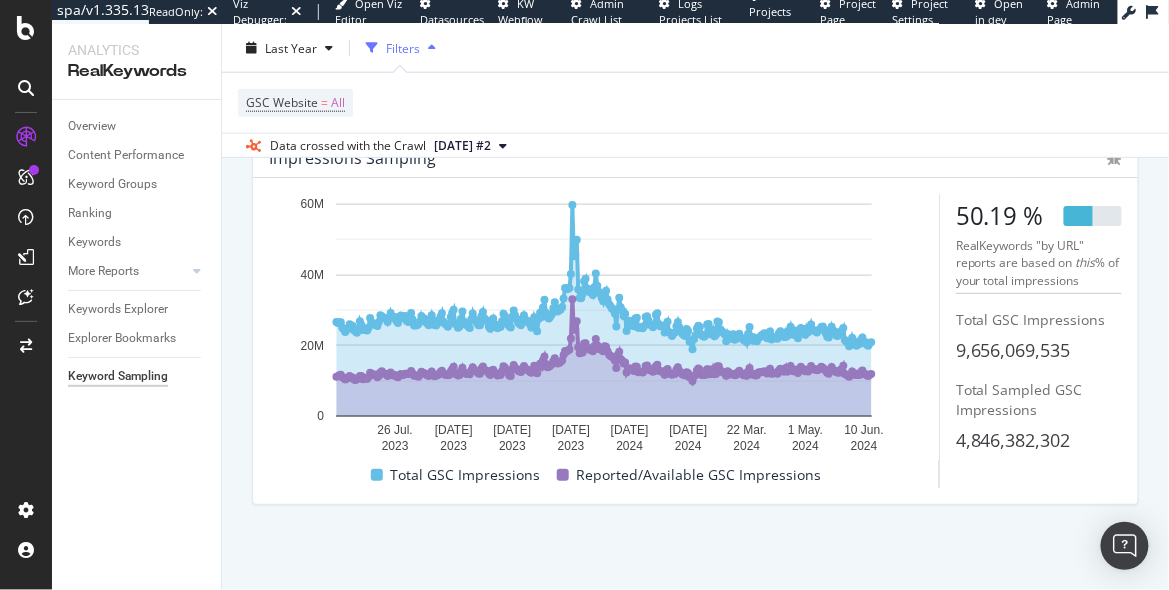 click on "50.19 %" at bounding box center [1000, 216] 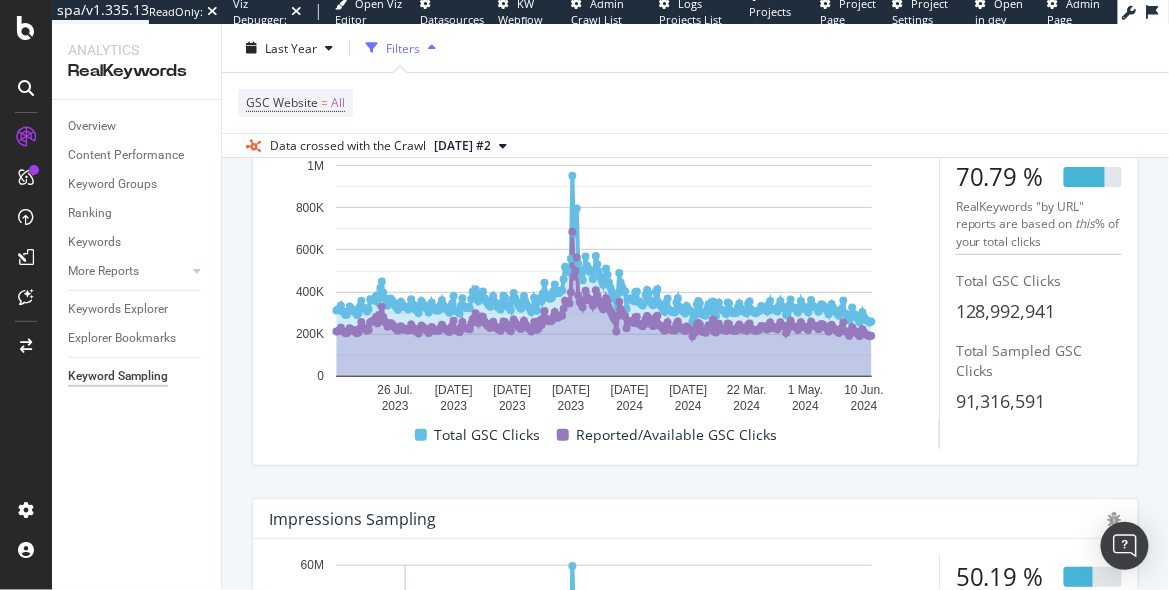 scroll, scrollTop: 0, scrollLeft: 0, axis: both 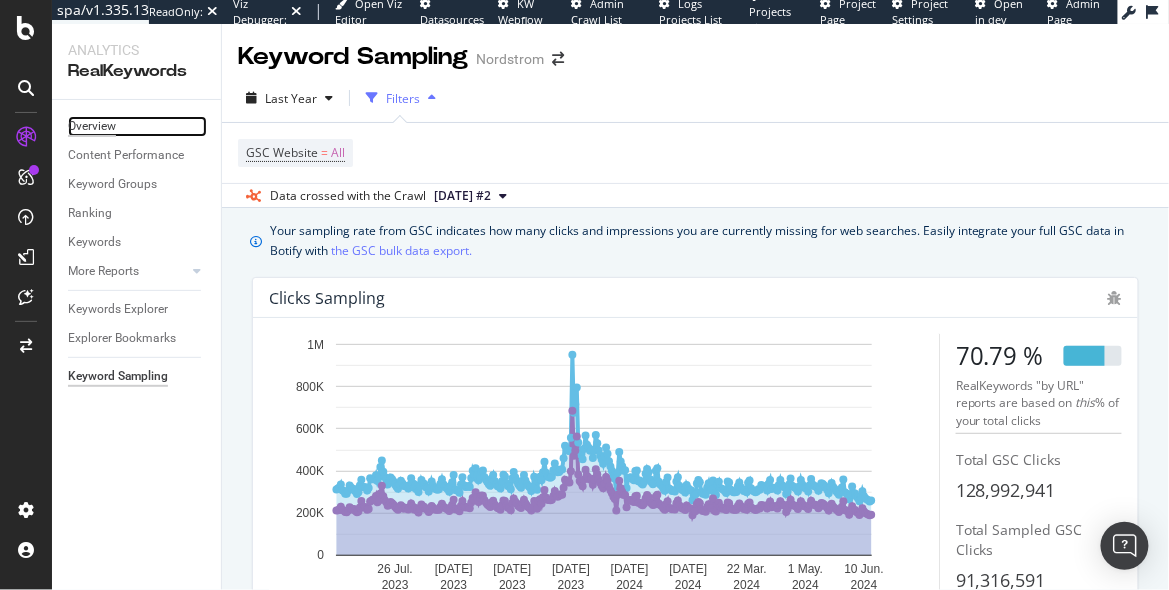 click on "Overview" at bounding box center (92, 126) 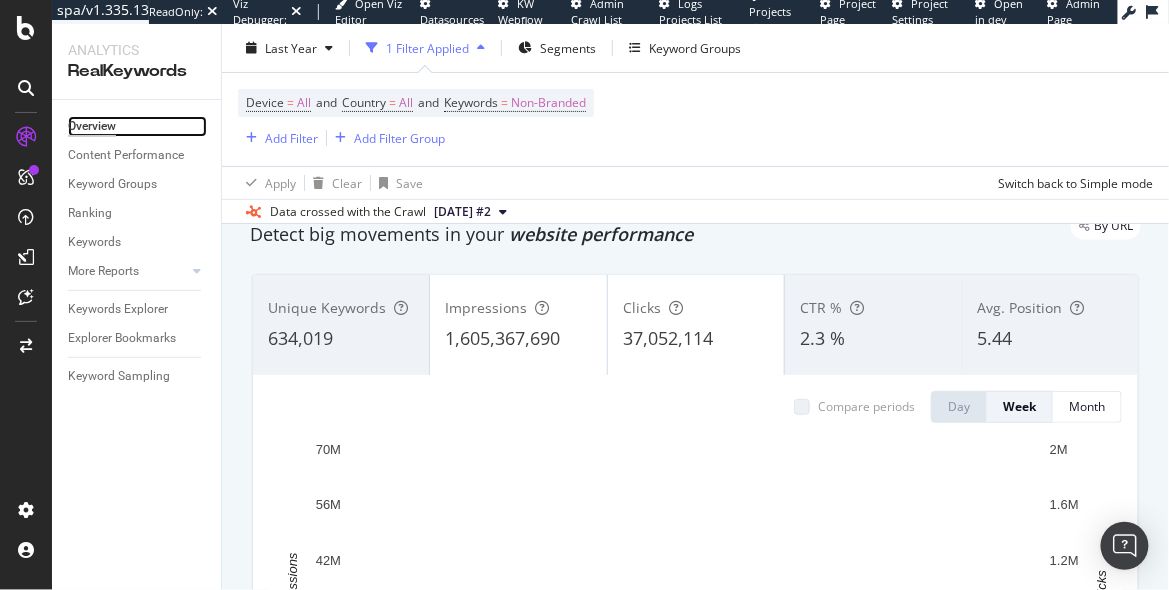 scroll, scrollTop: 73, scrollLeft: 0, axis: vertical 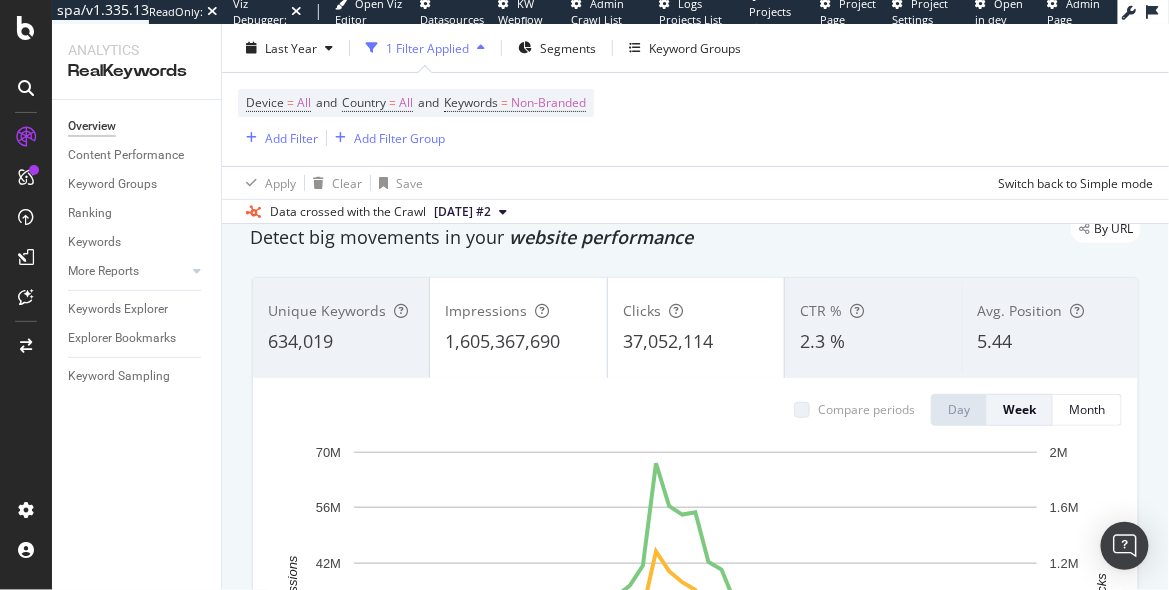 click on "website performance" at bounding box center [601, 237] 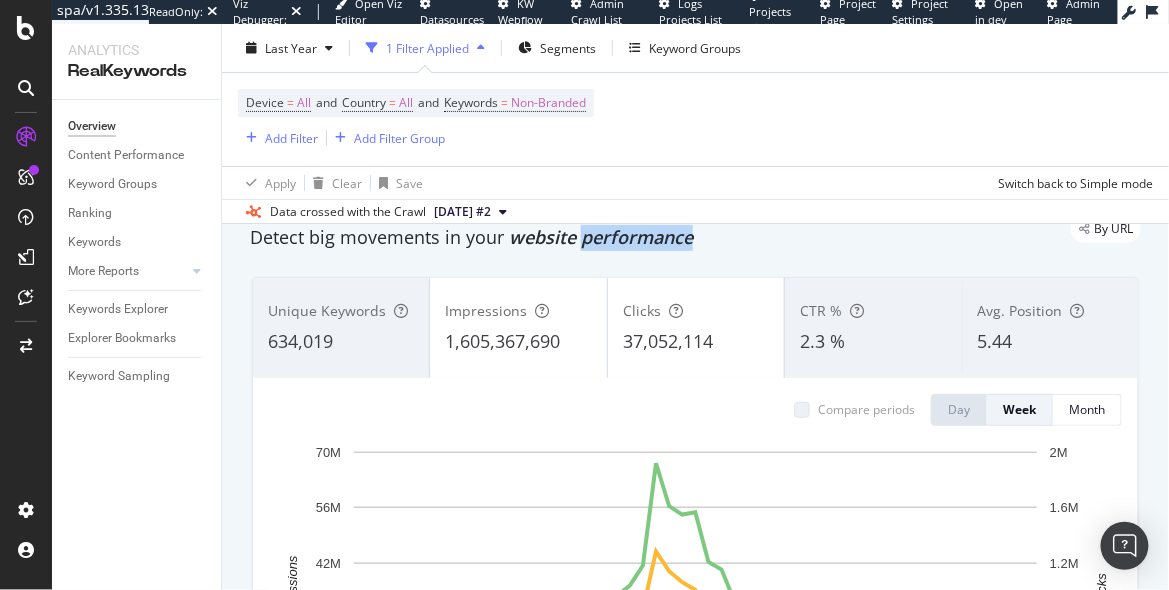 click on "website performance" at bounding box center (601, 237) 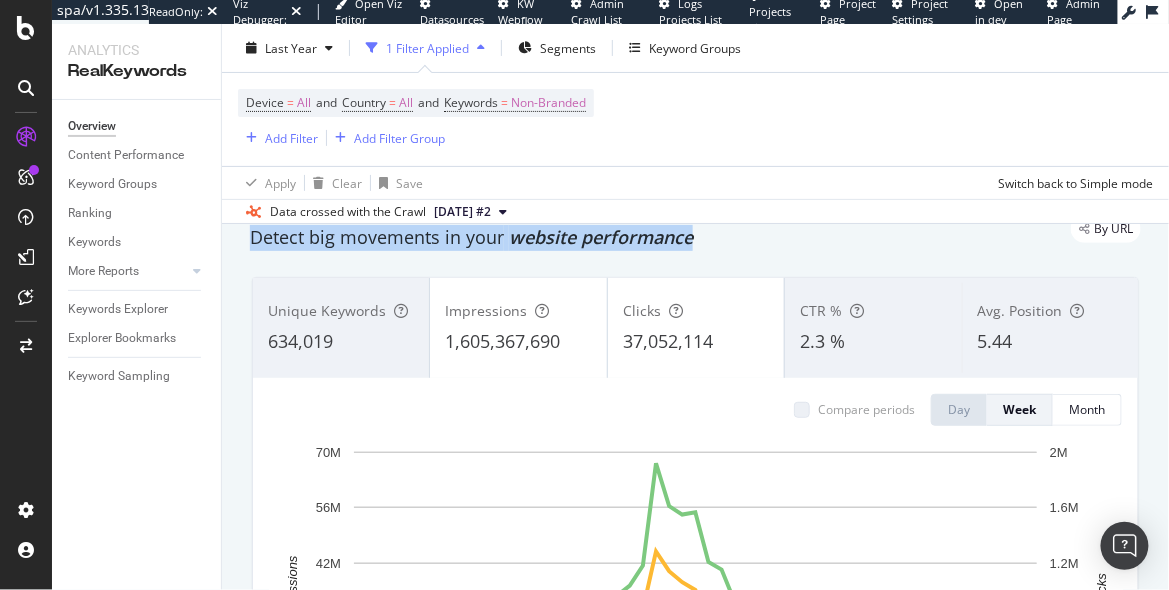 click on "website performance" at bounding box center (601, 237) 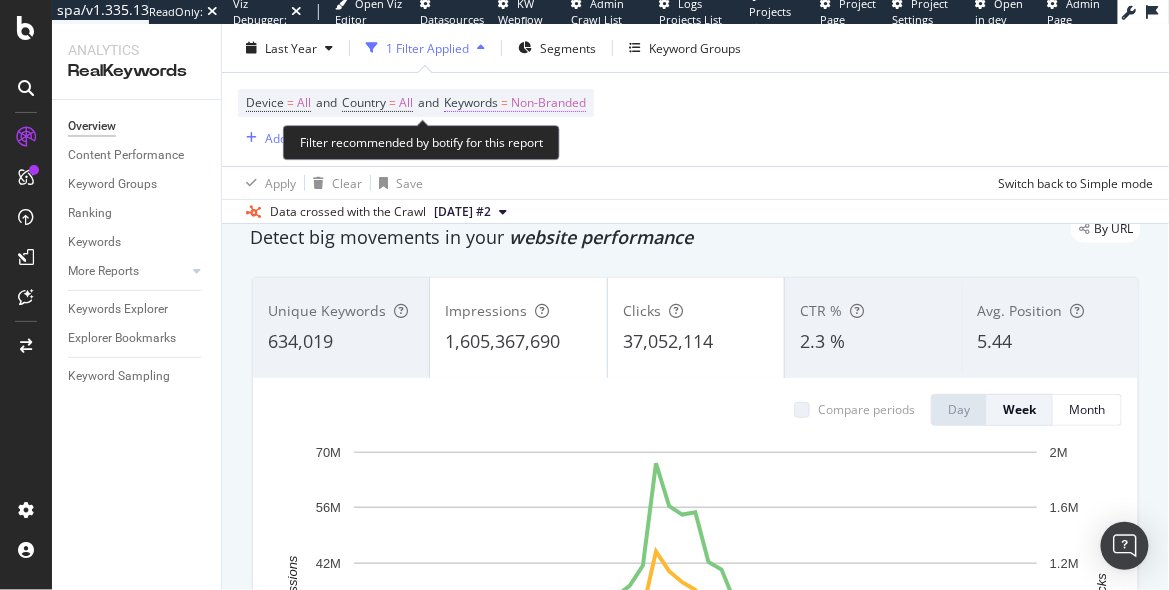 click on "Non-Branded" at bounding box center (548, 103) 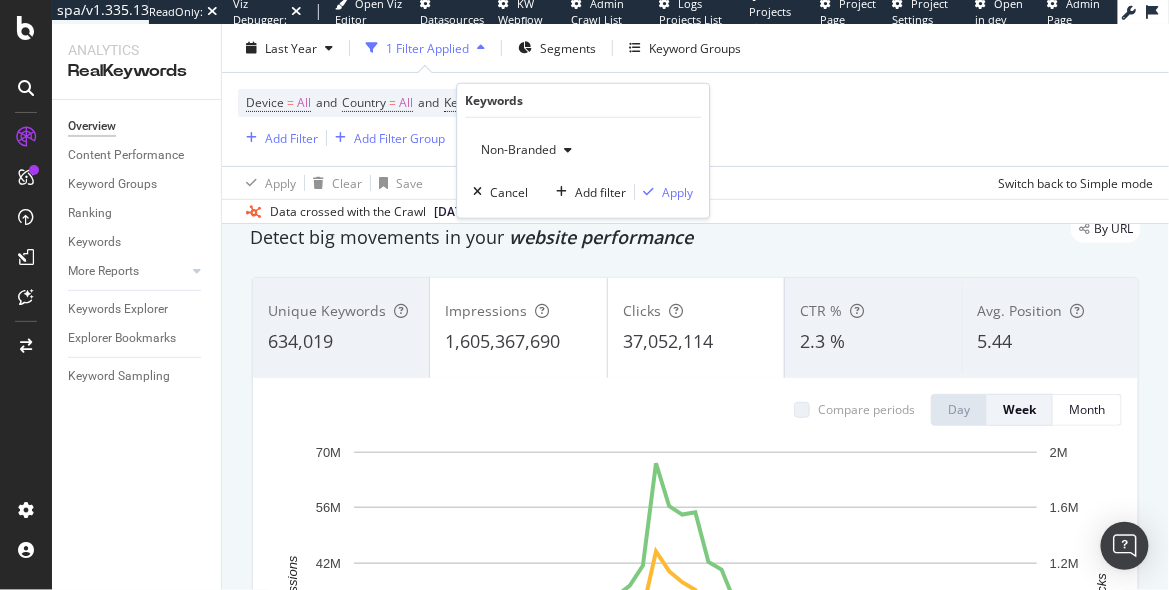 click at bounding box center [568, 150] 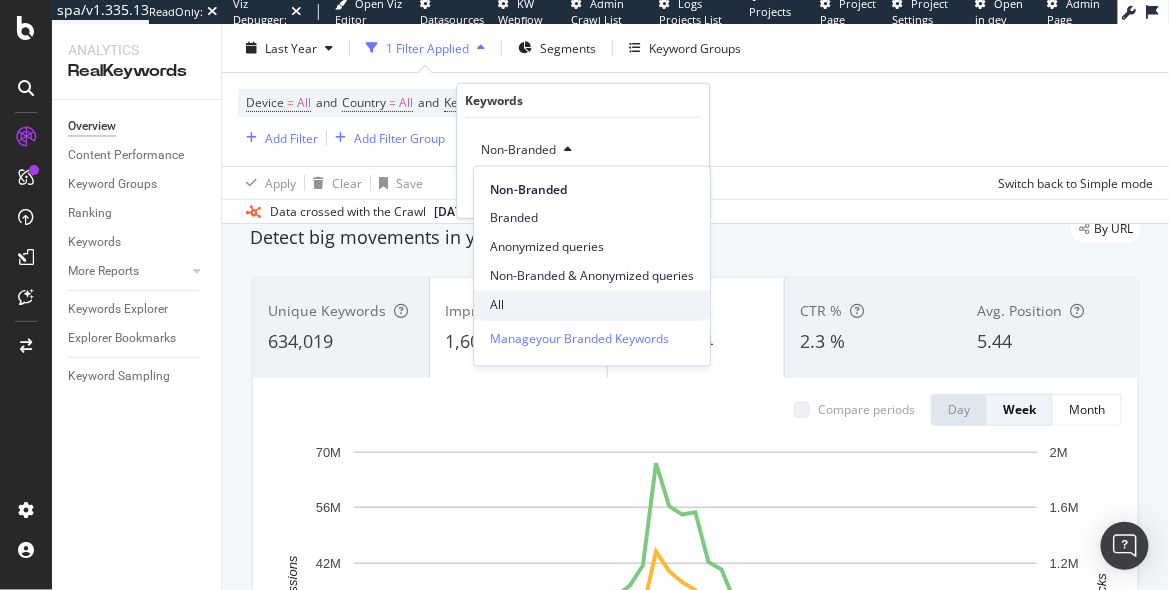 click on "All" at bounding box center (592, 305) 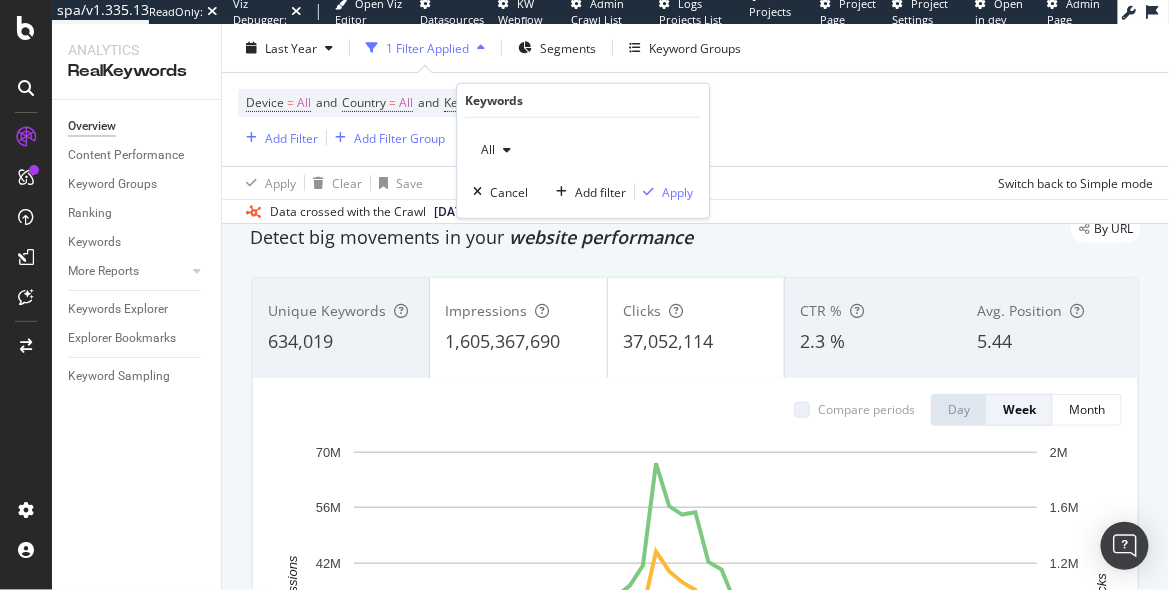 click on "All Cancel Add filter Apply" at bounding box center [583, 168] 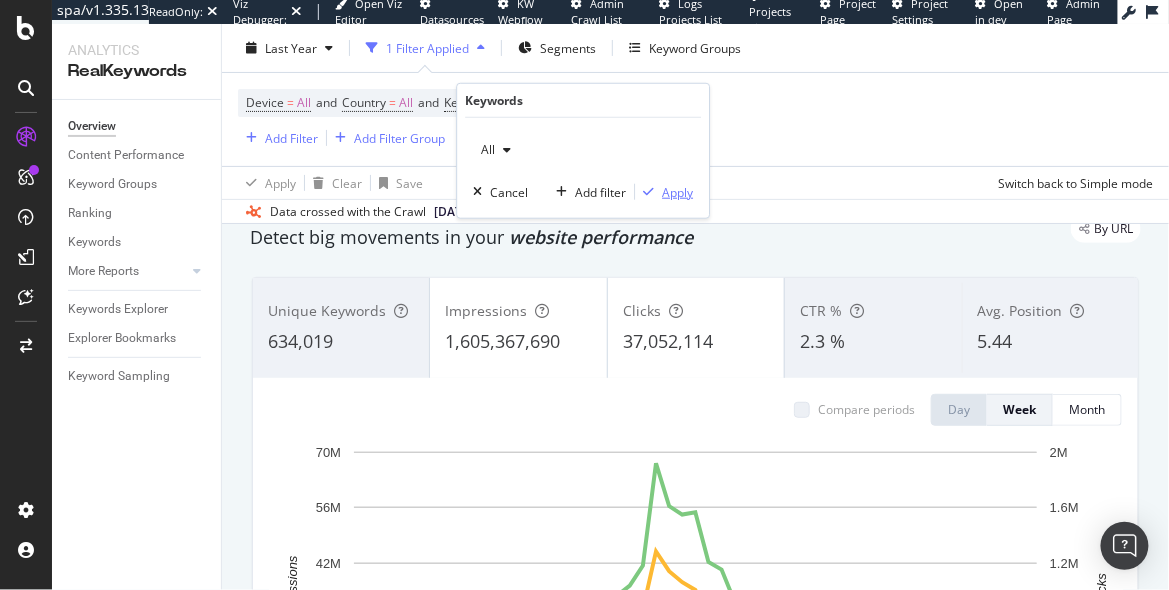 click on "Apply" at bounding box center [677, 191] 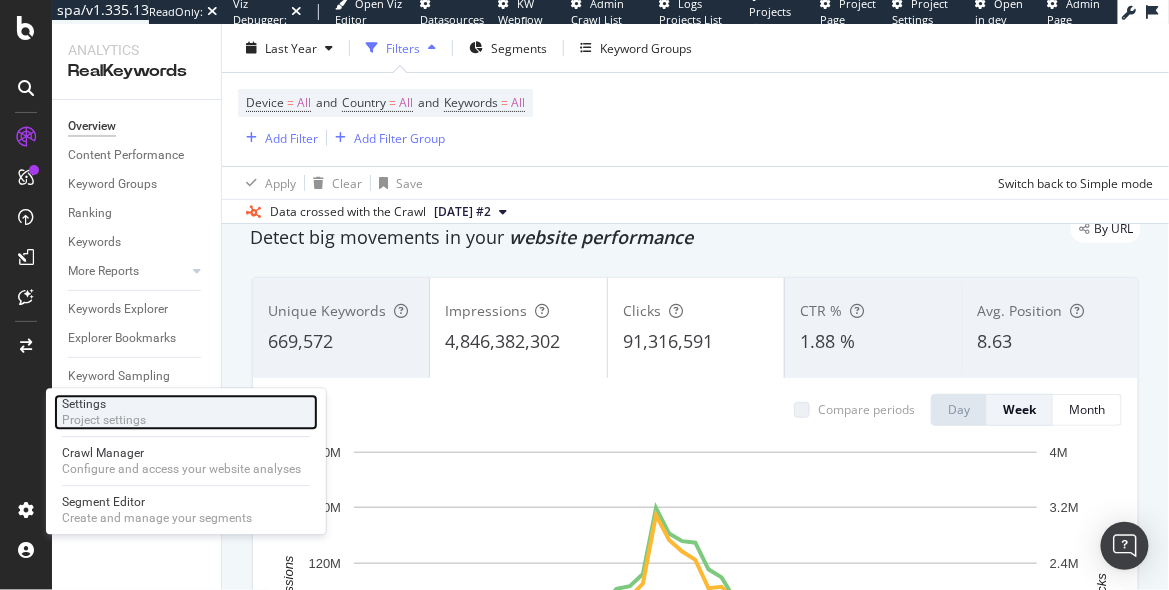 click on "Settings Project settings" at bounding box center [186, 412] 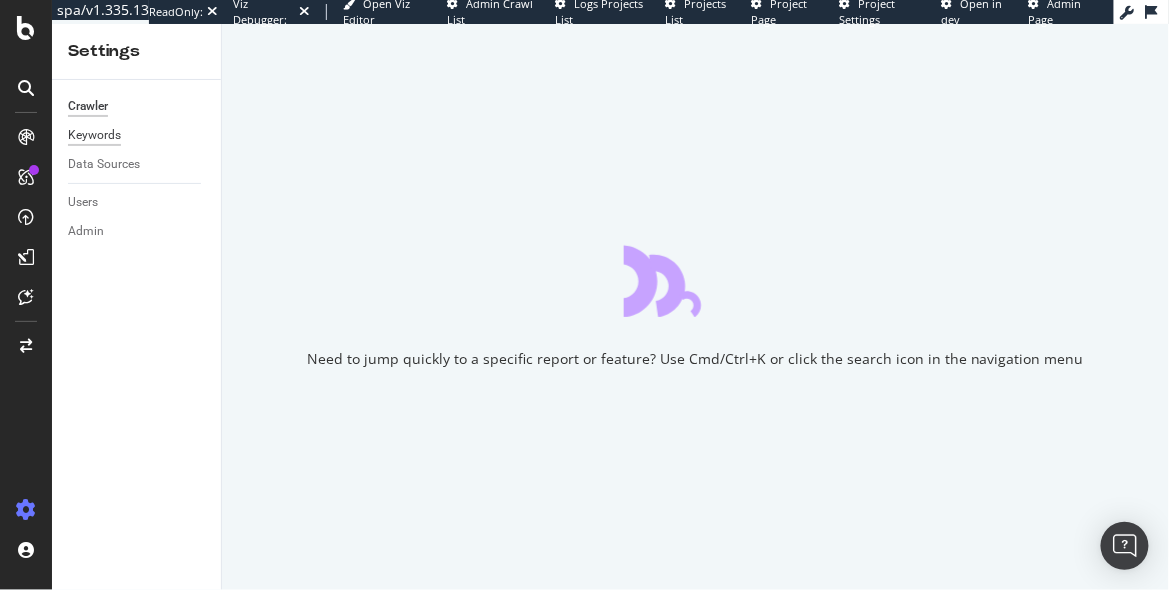 scroll, scrollTop: 0, scrollLeft: 0, axis: both 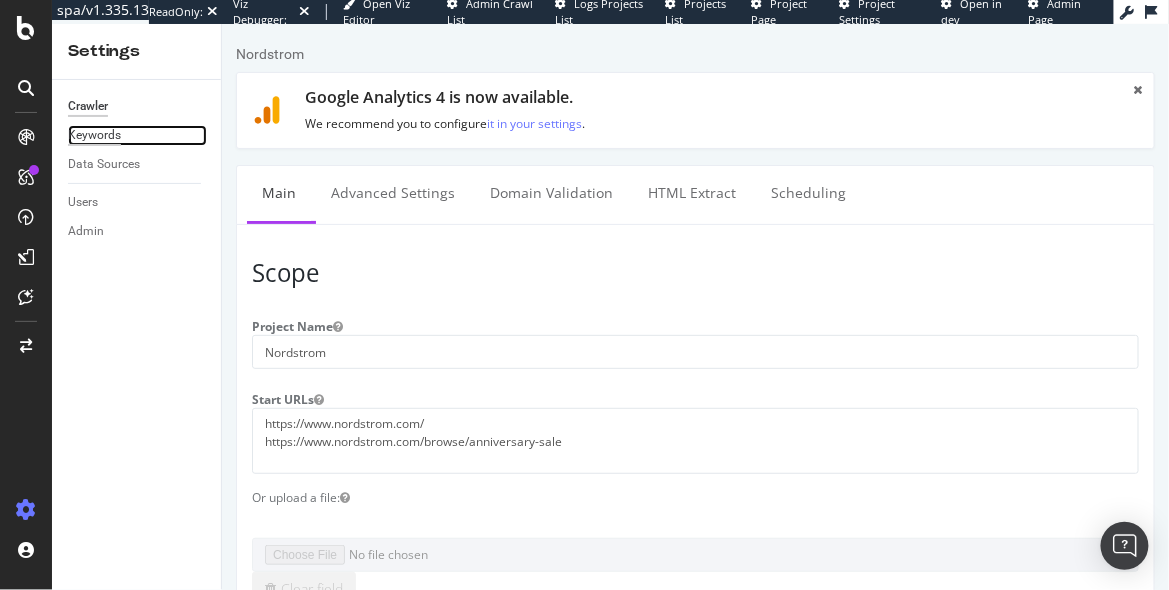 click on "Keywords" at bounding box center (94, 135) 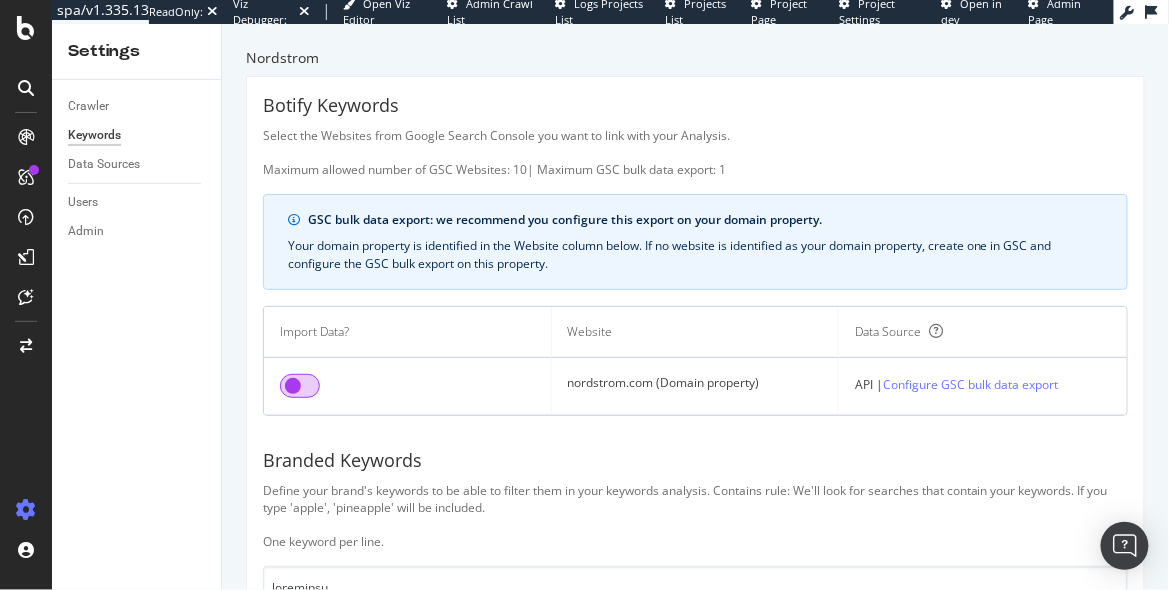 click at bounding box center (300, 386) 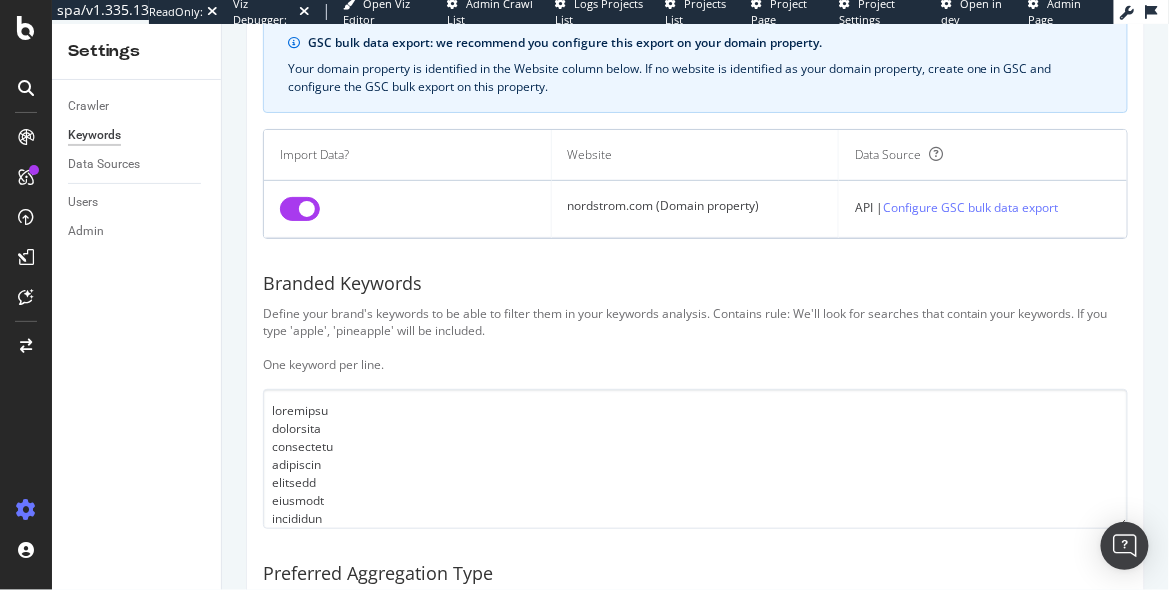 scroll, scrollTop: 184, scrollLeft: 0, axis: vertical 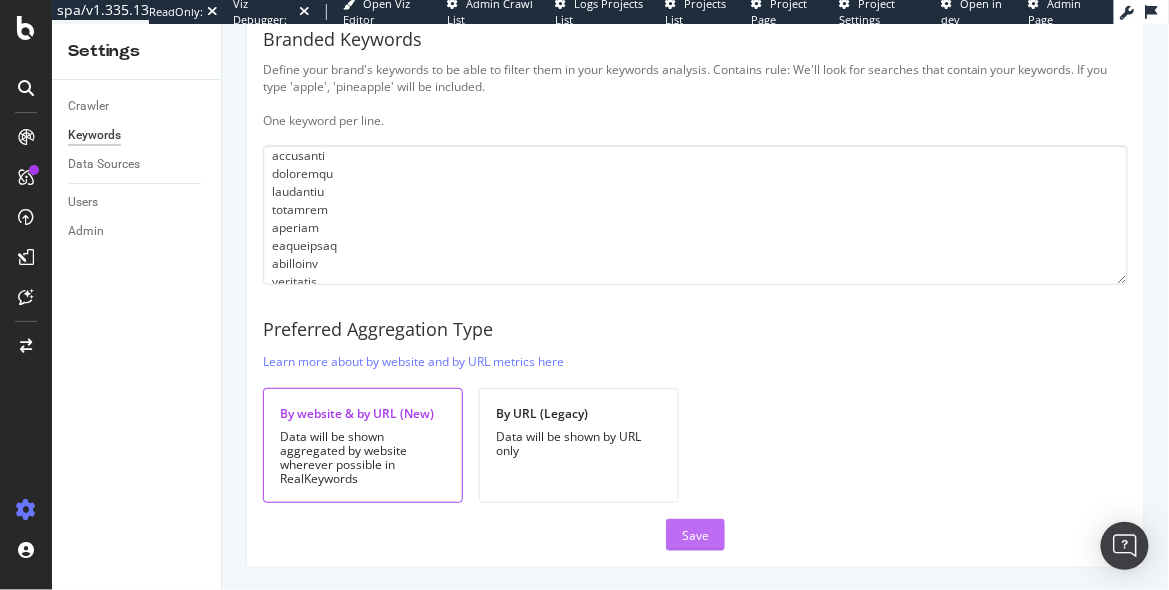 click on "Save" at bounding box center [695, 535] 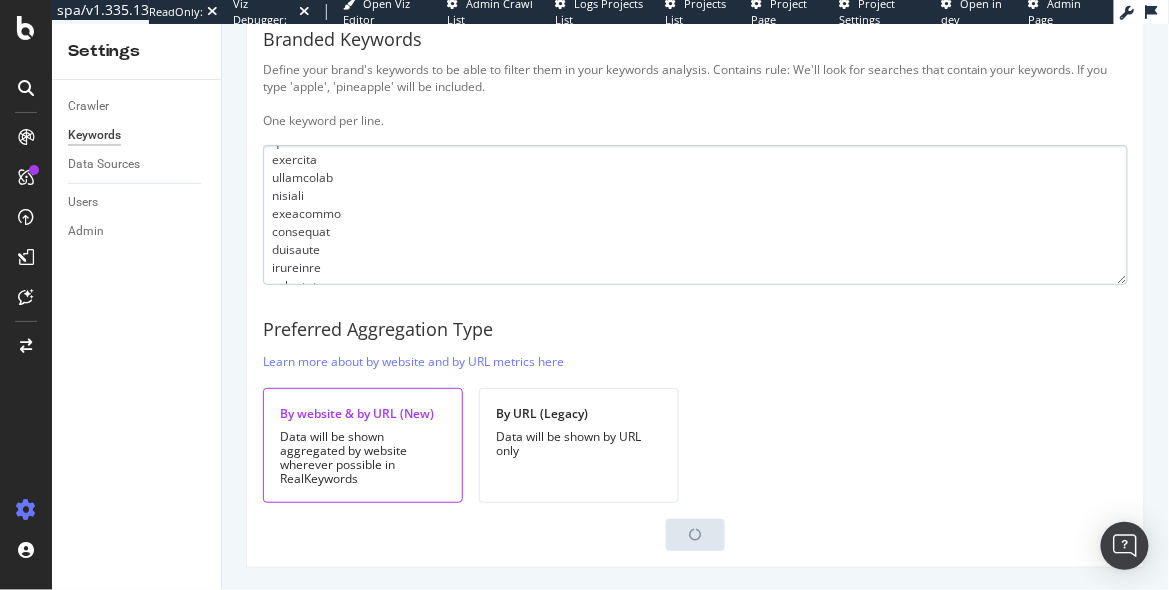 scroll, scrollTop: 113, scrollLeft: 0, axis: vertical 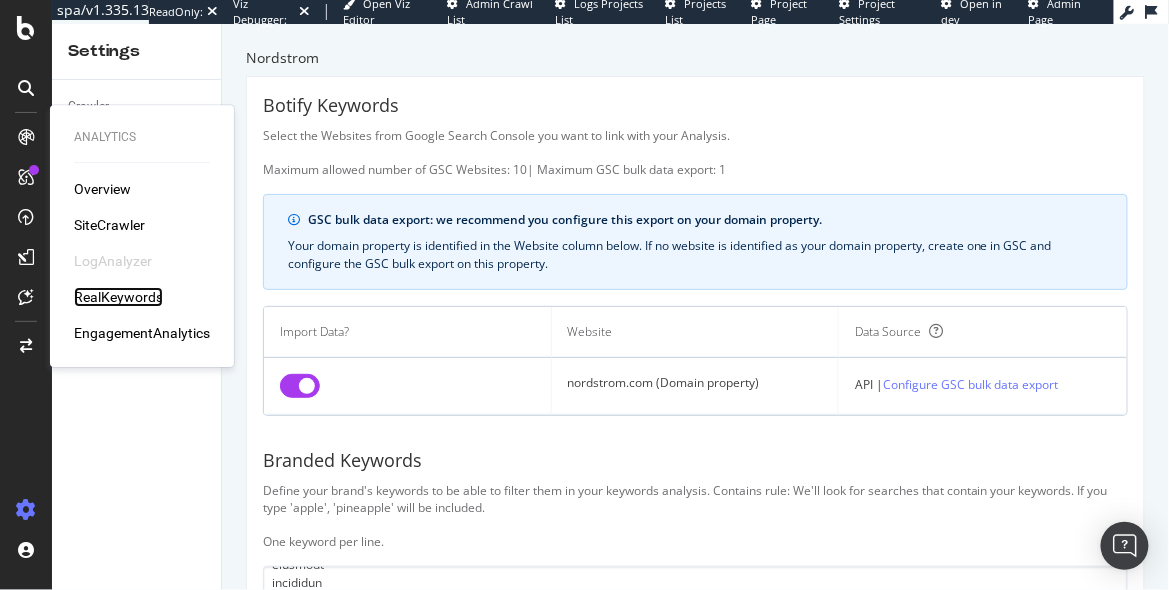 click on "RealKeywords" at bounding box center (118, 297) 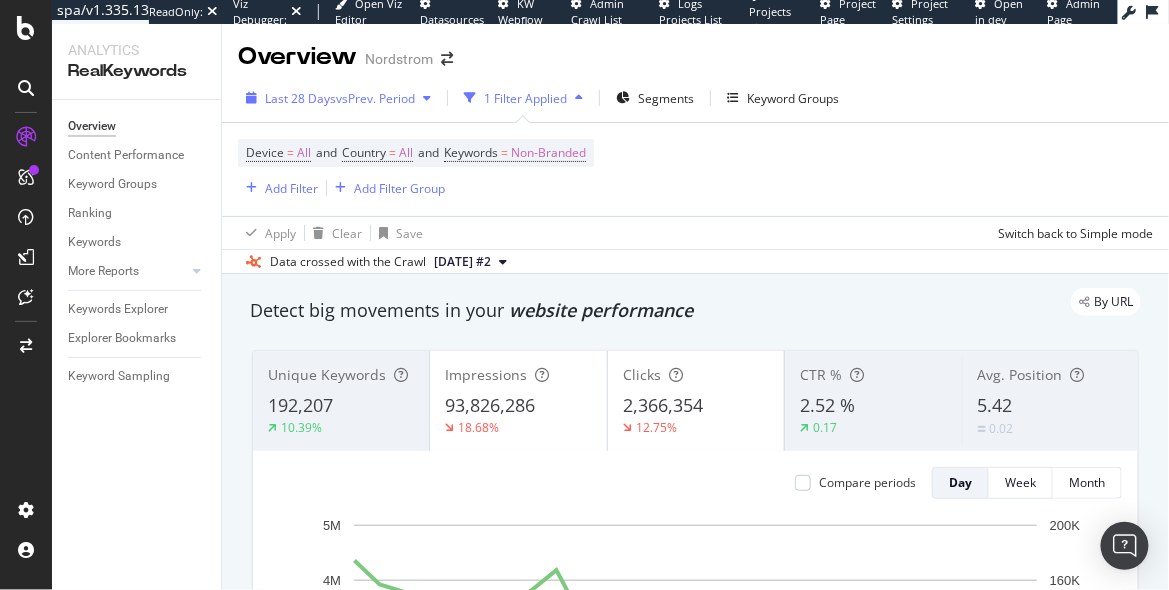 click on "vs  Prev. Period" at bounding box center [375, 98] 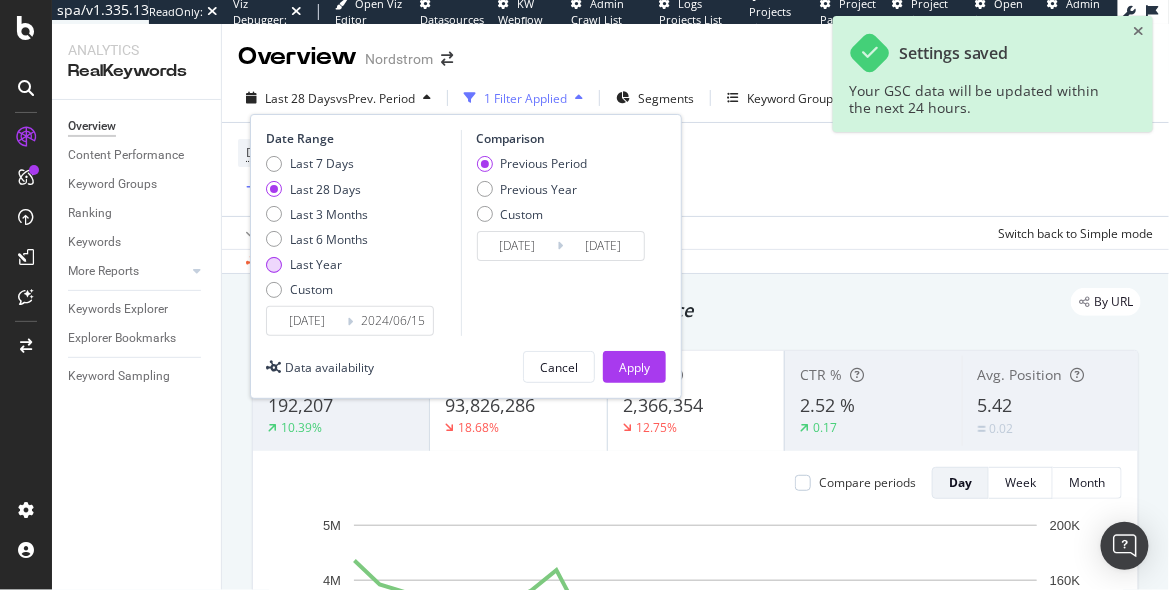 click on "Last Year" at bounding box center (316, 264) 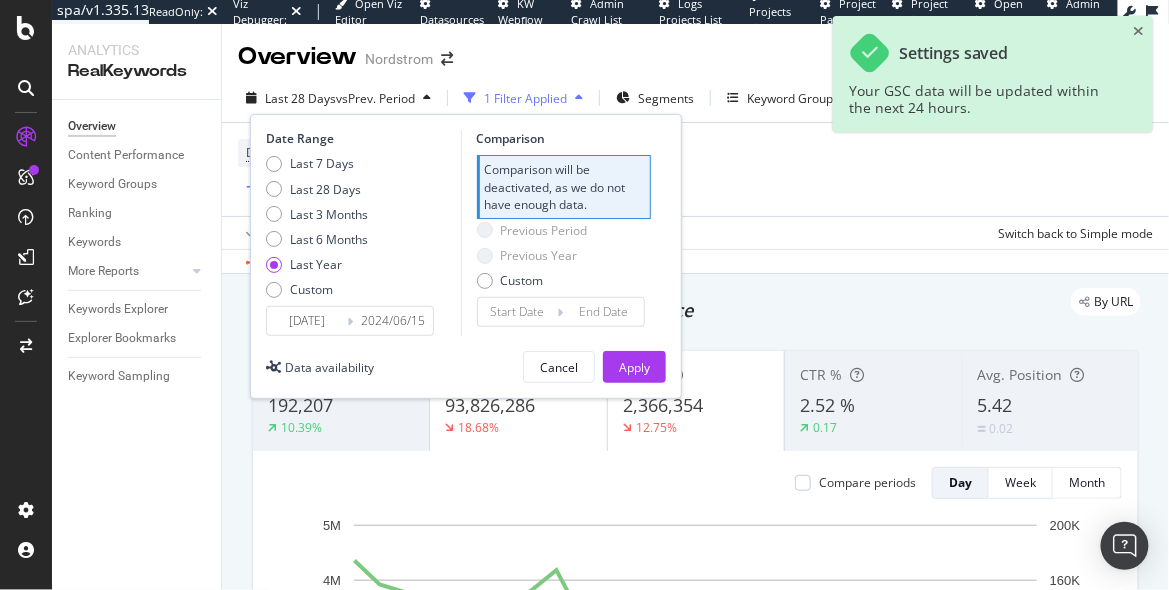 drag, startPoint x: 615, startPoint y: 363, endPoint x: 799, endPoint y: 324, distance: 188.08774 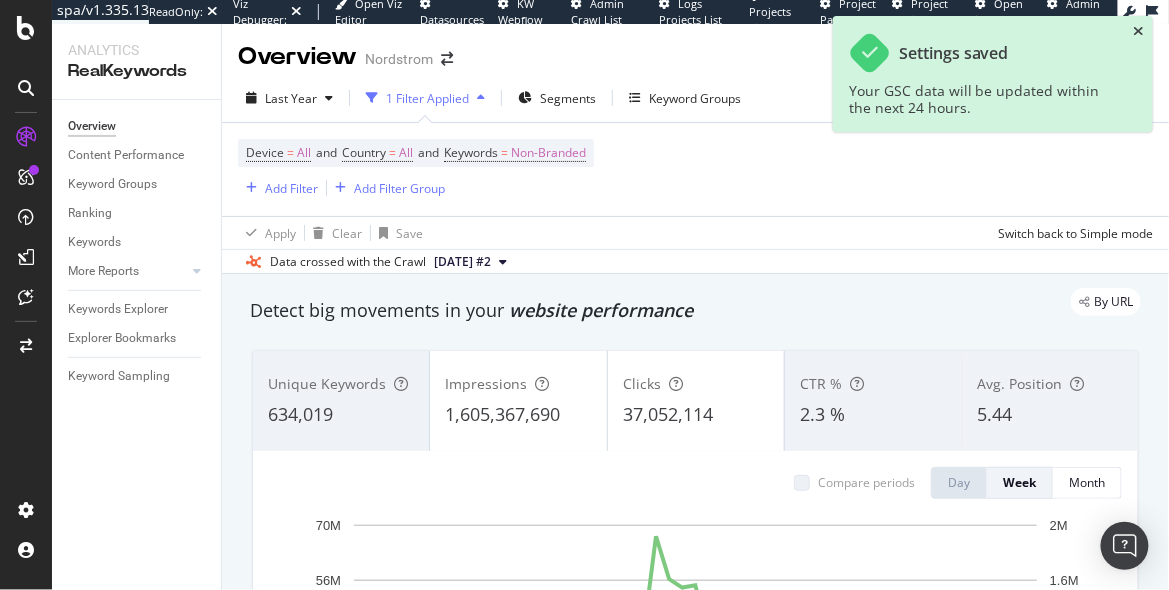 click at bounding box center (1139, 31) 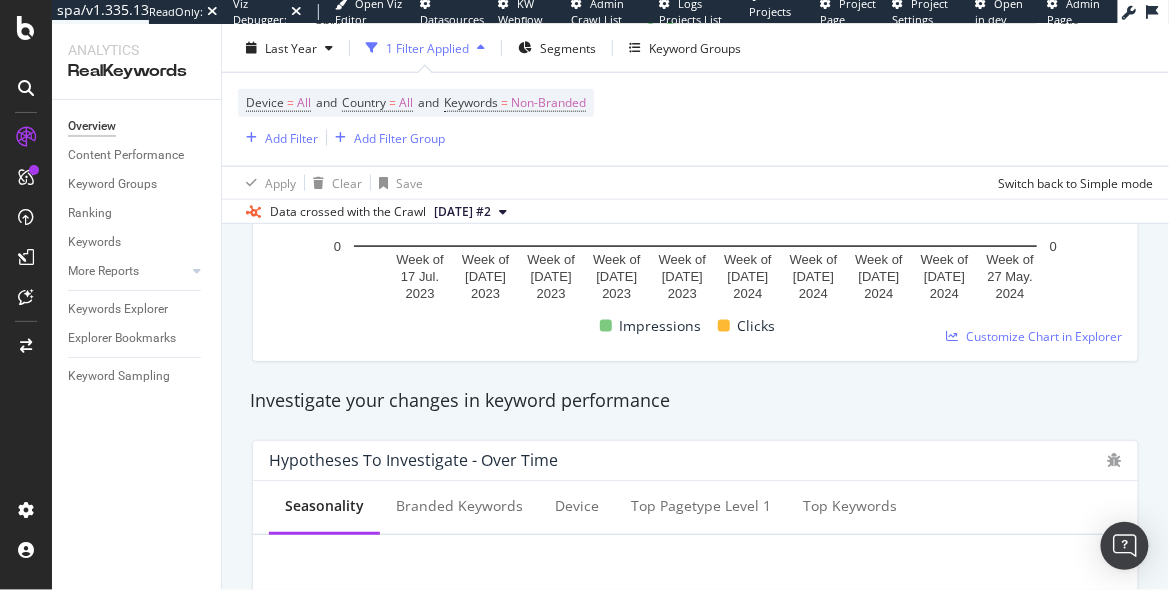 scroll, scrollTop: 585, scrollLeft: 0, axis: vertical 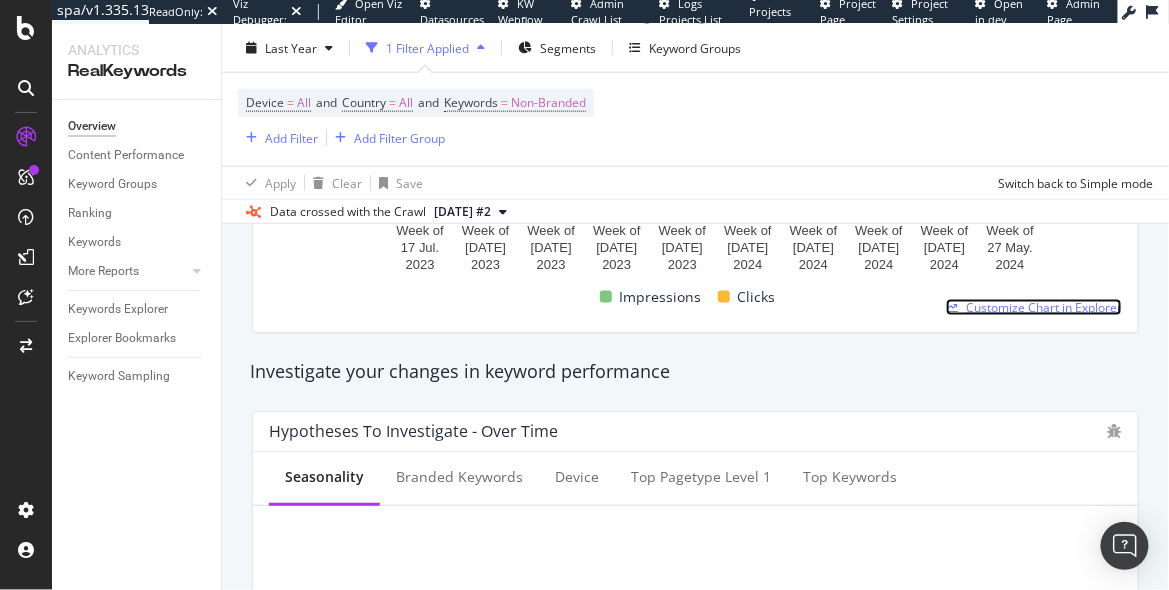 click on "Customize Chart in Explorer" at bounding box center (1044, 307) 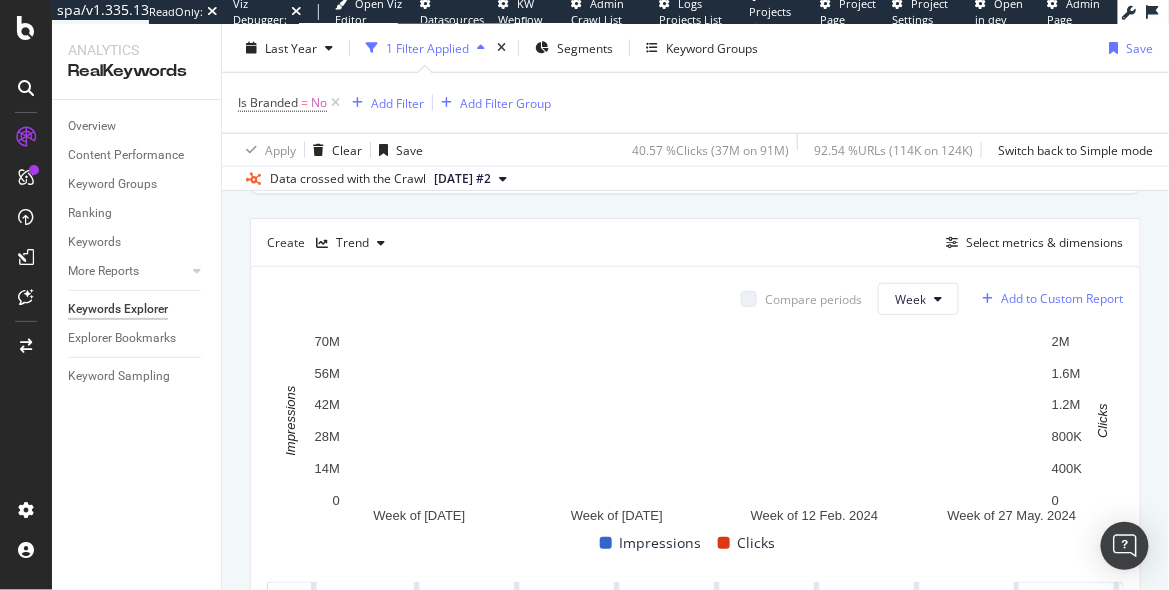 scroll, scrollTop: 518, scrollLeft: 0, axis: vertical 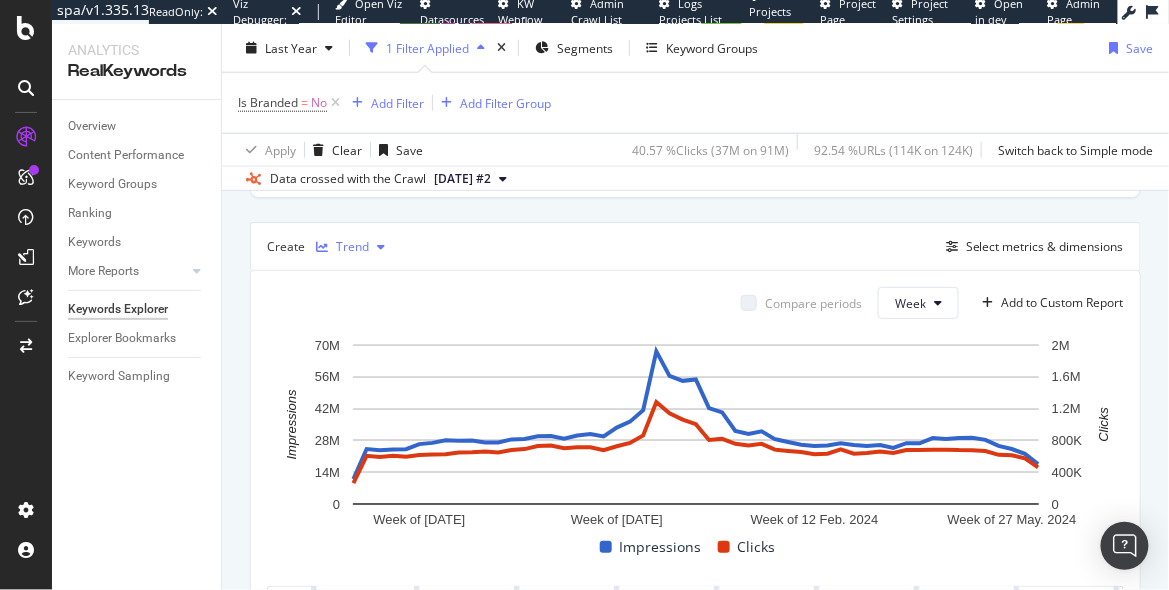 click on "Trend" at bounding box center [352, 247] 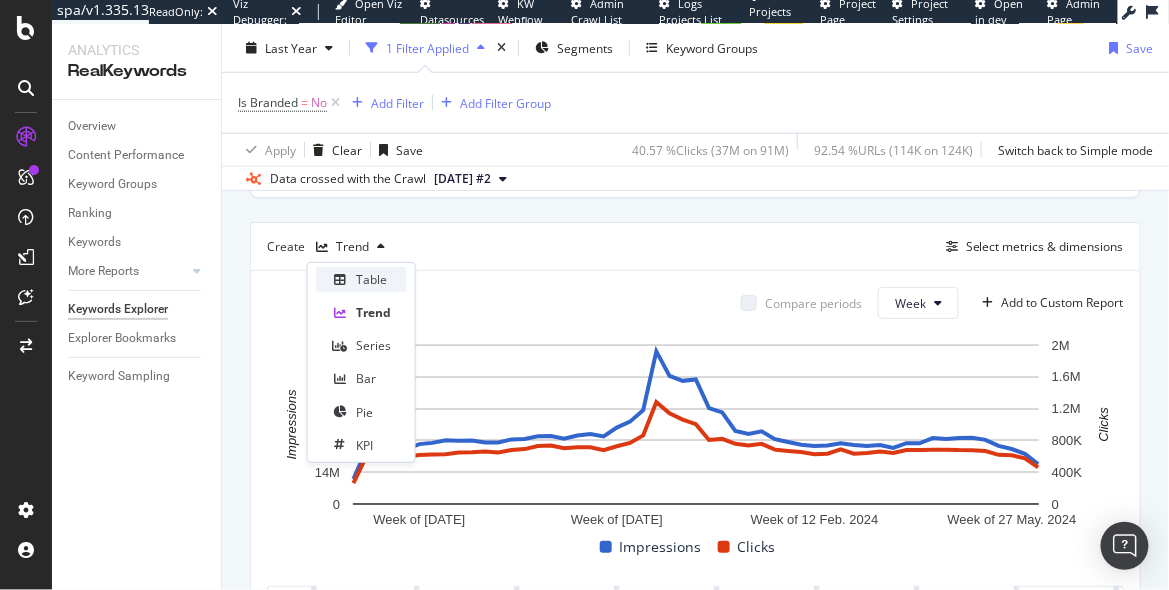 click on "Table" at bounding box center [361, 279] 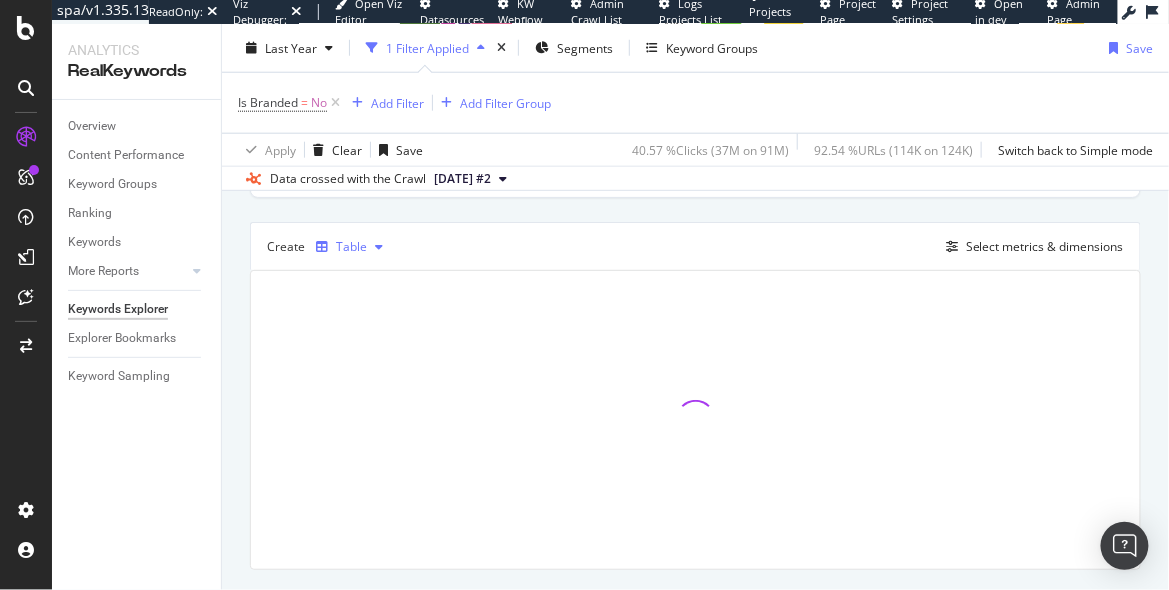 click on "Table" at bounding box center (349, 247) 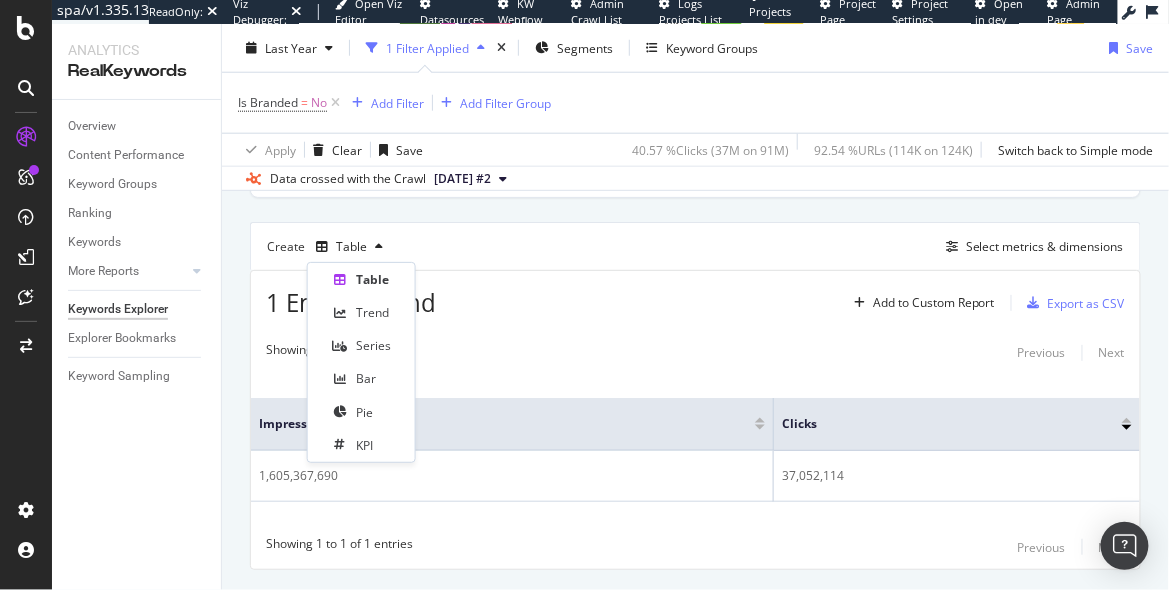 click on "Top Charts Clicks By pagetype Level 1 By: pagetype Level 1 Hold CMD (⌘) while clicking to filter the report. 17.3% 67.5% pagetype Level 1 Clicks unknown 244,613 store-details 64,514 home 131,003 looks 2,304 redirect-to-booking 2 pdp 2,364,479 brands 6,424,861 browse 24,992,615 stores 417 search-results 2,809,106 blog 18,200 0.1% unknown store-details Others... Clicks By Average Position Hold CMD (⌘) while clicking to filter the report. 1-3 4-6 7-10 11+ 0 5M 10M 15M 20M Avg. Position Clicks 1-3 19,733,849 4-6 11,157,723 7-10 4,821,208 11+ 1,339,334 20M Clicks By CTR Hold CMD (⌘) while clicking to filter the report. 0 - 5 % 5 - 10 % 10 - 20 % 20 - 40 % 40 - 70 % 70 - 100 % 0 10M 20M 30M CTR Clicks 0 - 5 % 20,615,464 5 - 10 % 10,028,564 10 - 20 % 4,515,212 20 - 40 % 1,342,785 40 - 70 % 390,271 70 - 100 % 159,818 30M Clicks By Content Size No Data Clicks By Inlinks No Data Impressions By Average Position Hold CMD (⌘) while clicking to filter the report. 1-3 4-6 7-10 11+ 0 200M 400M 600M 800M Avg. Position" at bounding box center [695, 175] 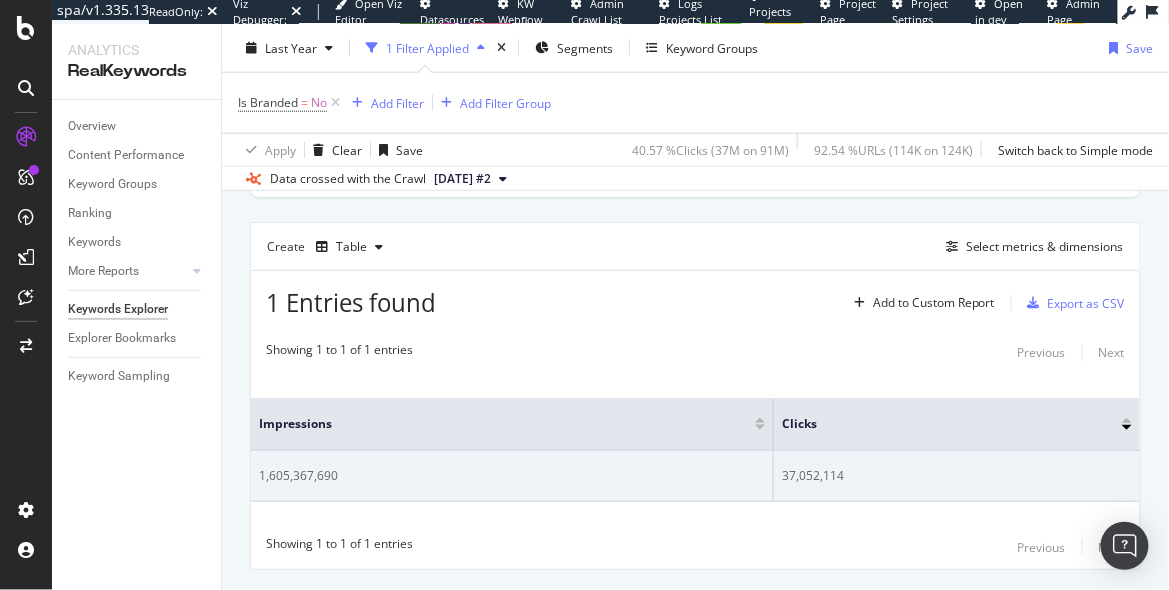 scroll, scrollTop: 518, scrollLeft: 0, axis: vertical 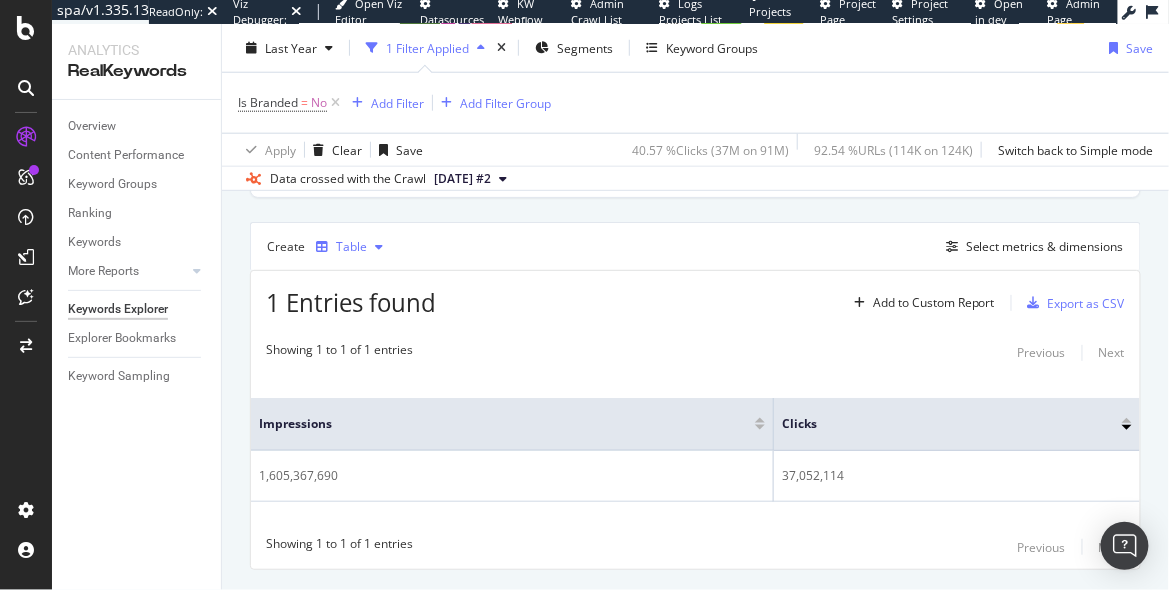 click on "Table" at bounding box center (349, 247) 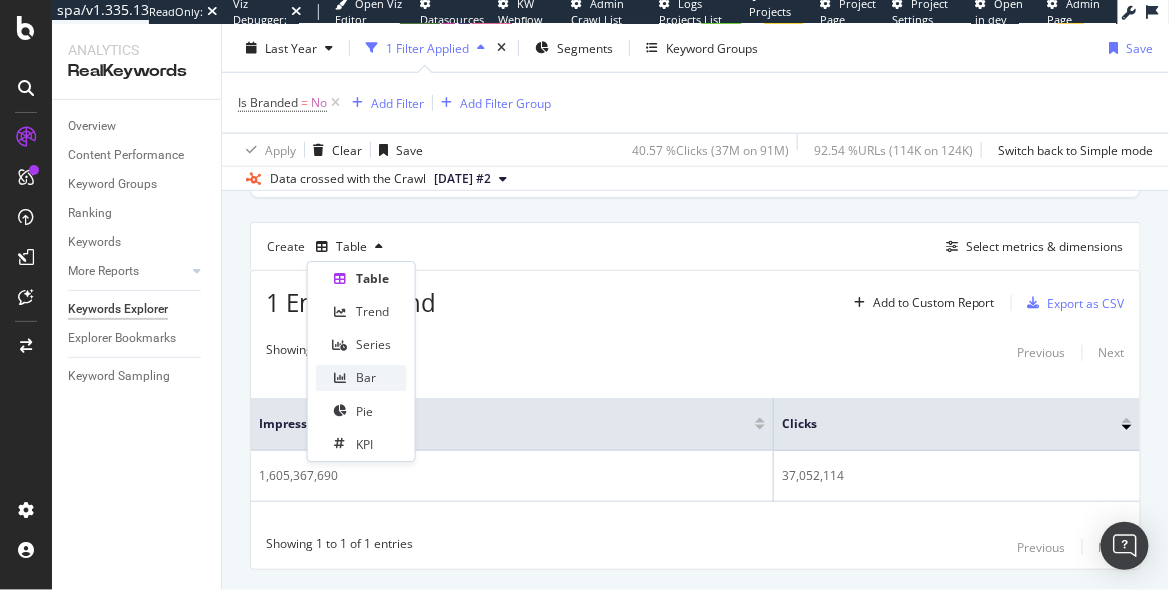click on "Bar" at bounding box center (366, 378) 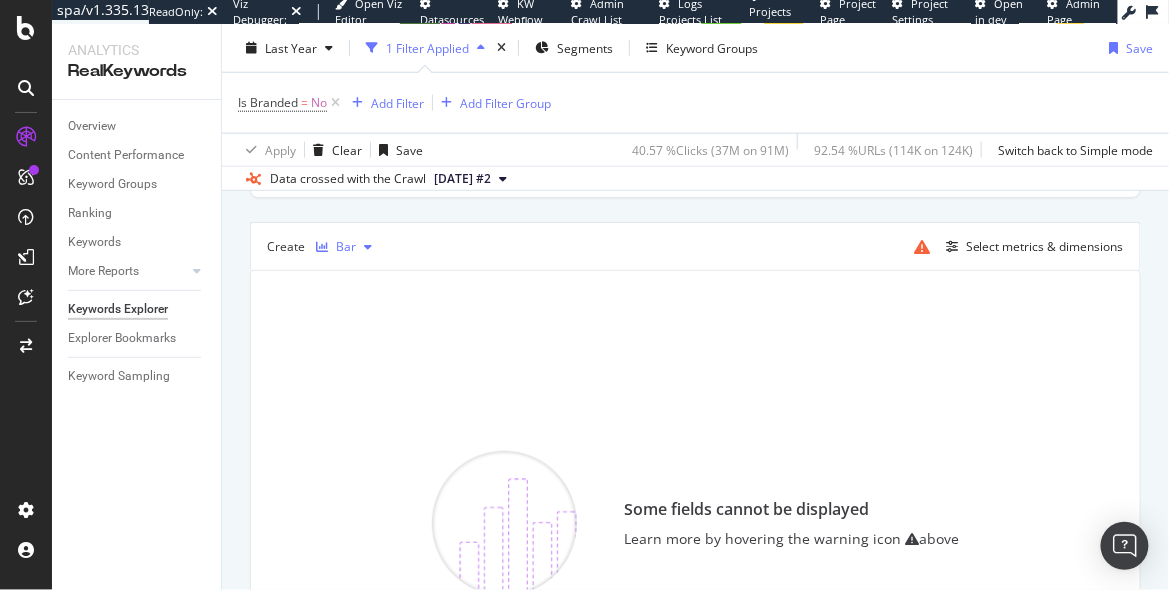 click on "Bar" at bounding box center [344, 247] 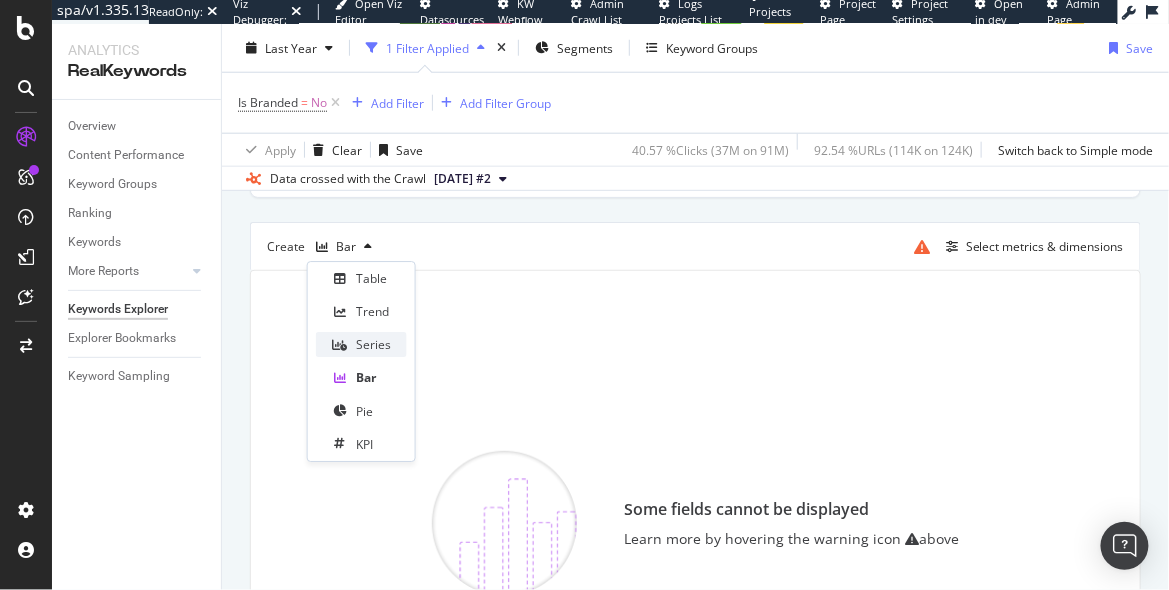 click on "Series" at bounding box center [361, 344] 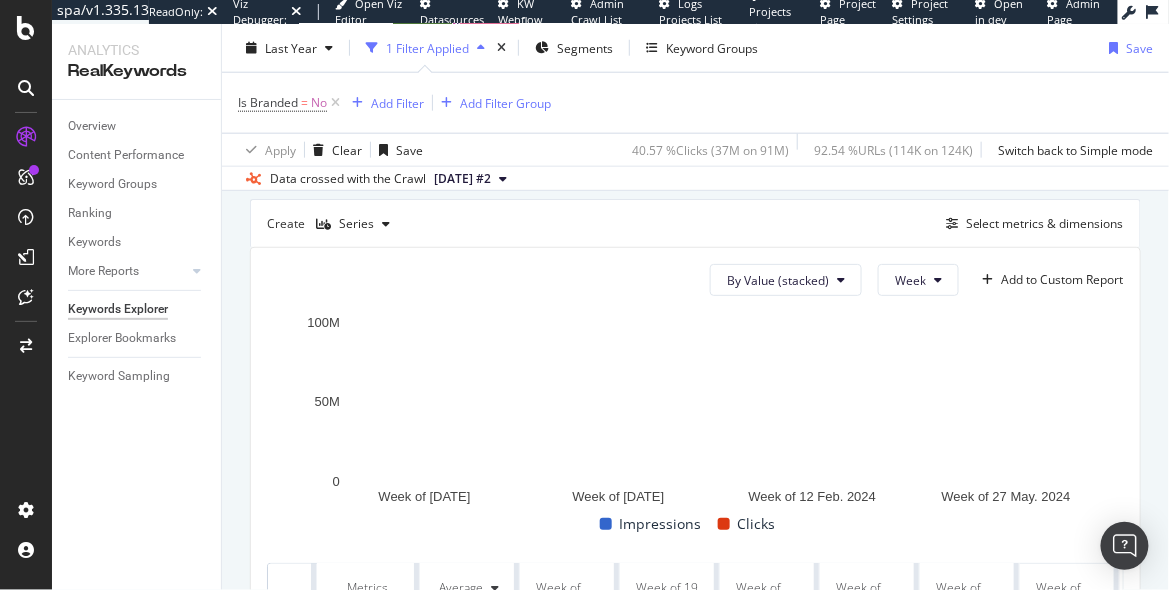 scroll, scrollTop: 370, scrollLeft: 0, axis: vertical 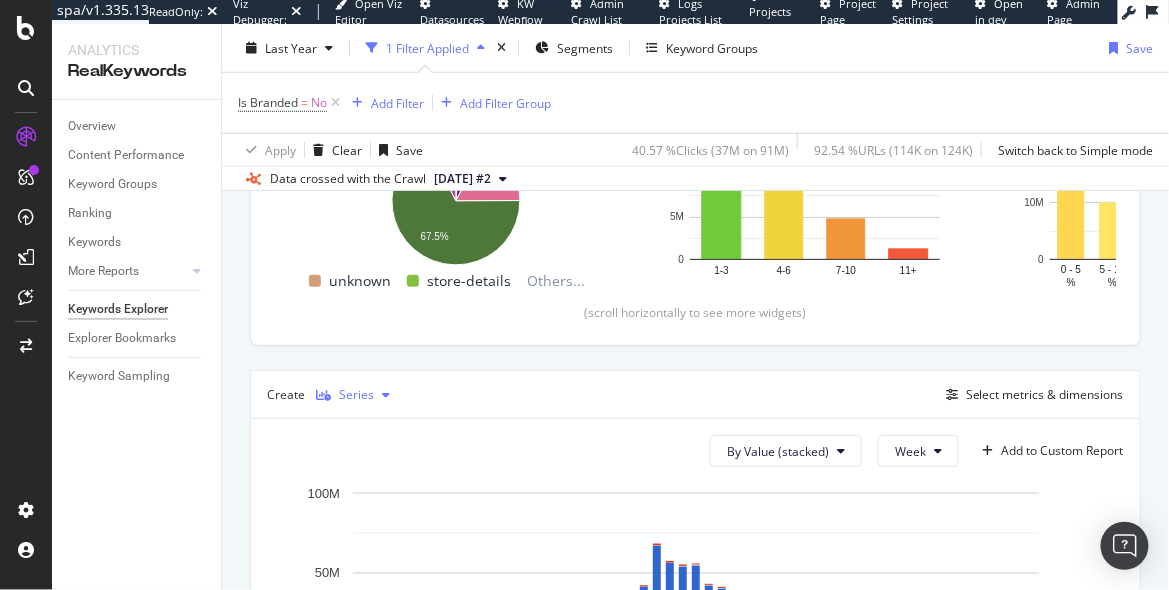 click on "Series" at bounding box center [353, 395] 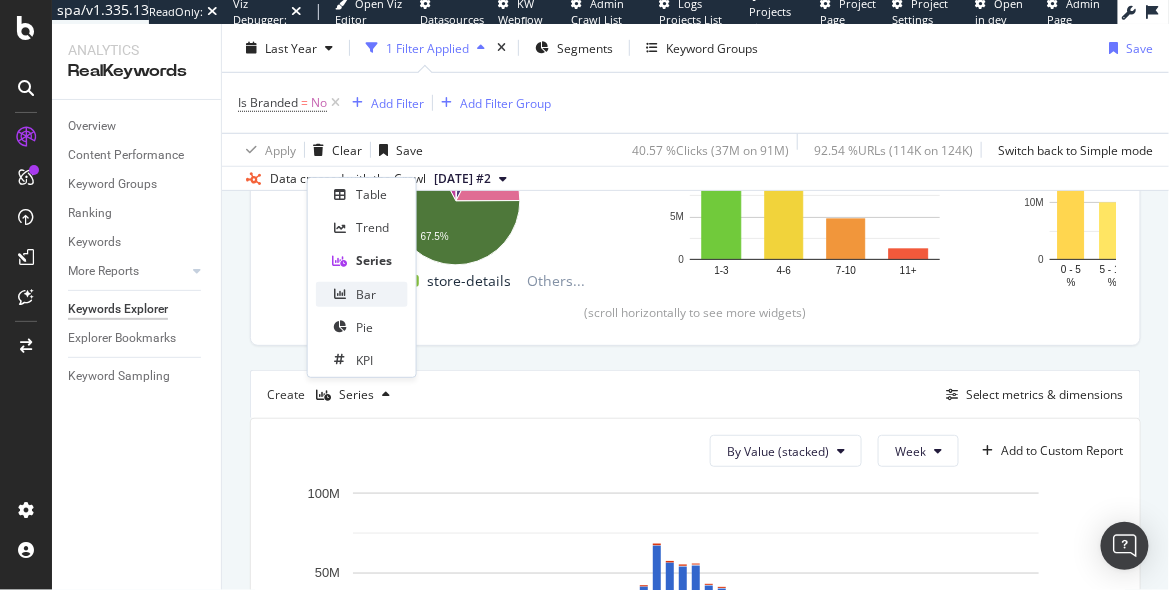 click on "Bar" at bounding box center (366, 294) 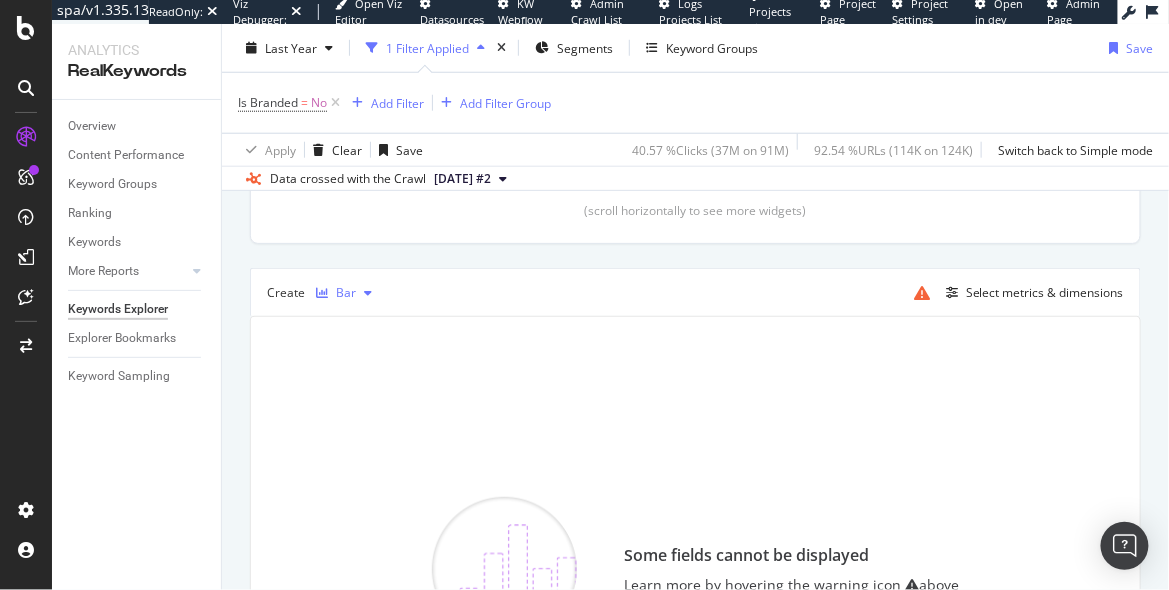 scroll, scrollTop: 476, scrollLeft: 0, axis: vertical 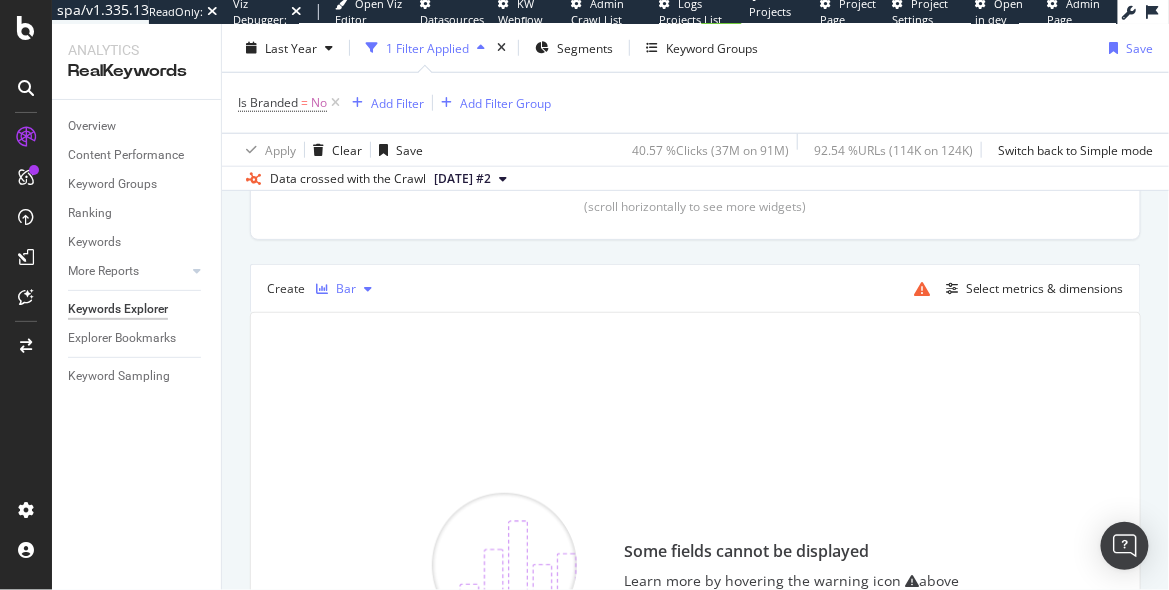 click on "Bar" at bounding box center [346, 289] 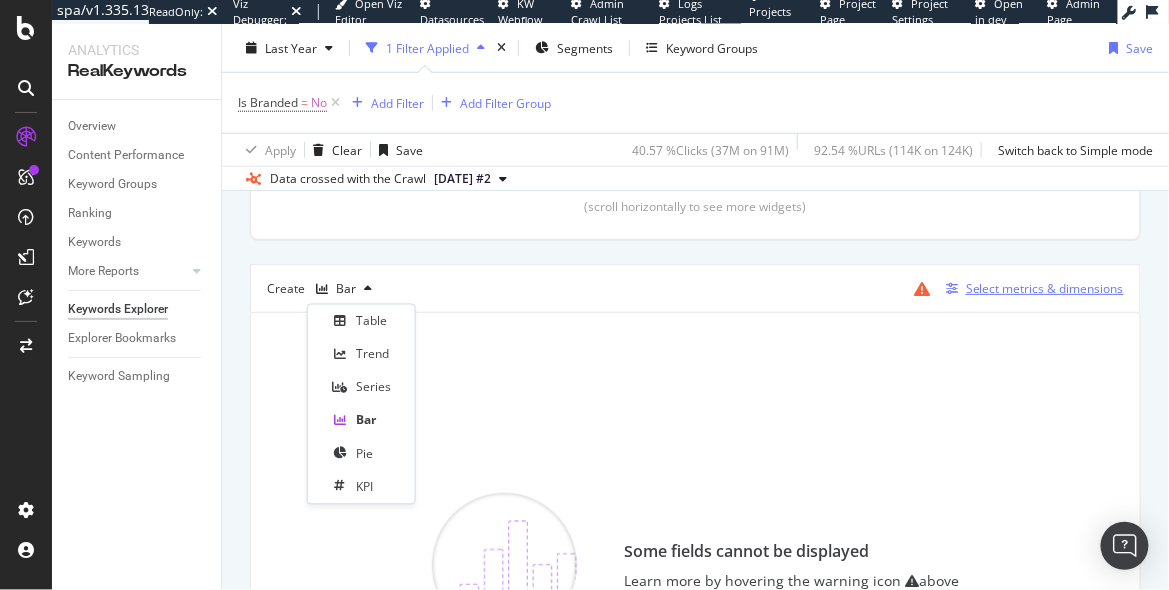 click on "Select metrics & dimensions" at bounding box center [1031, 289] 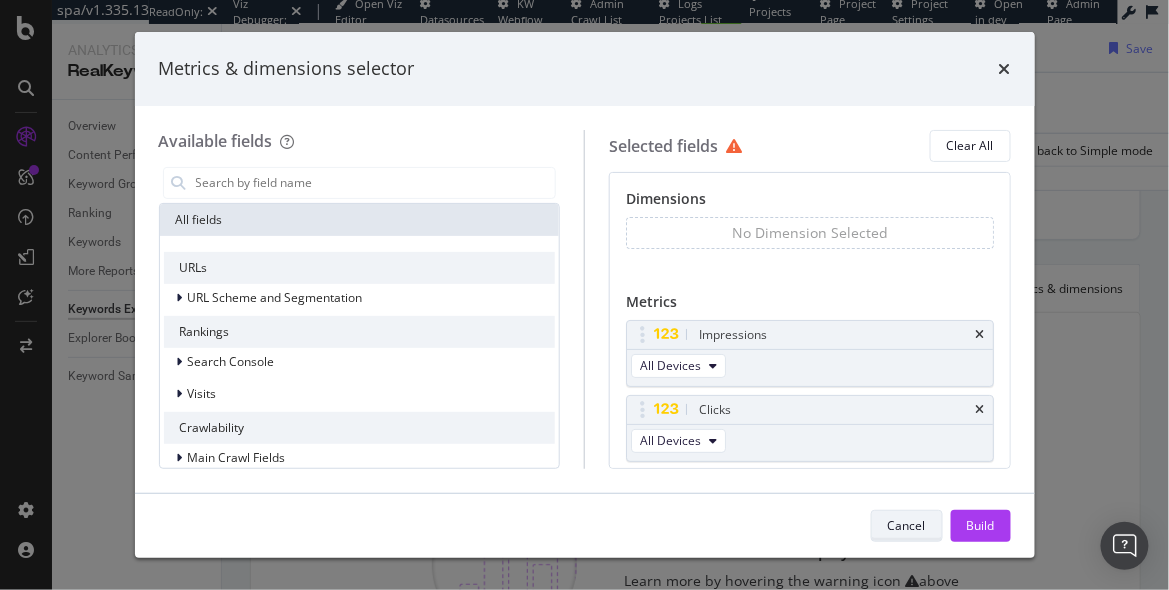 click on "Cancel" at bounding box center [907, 525] 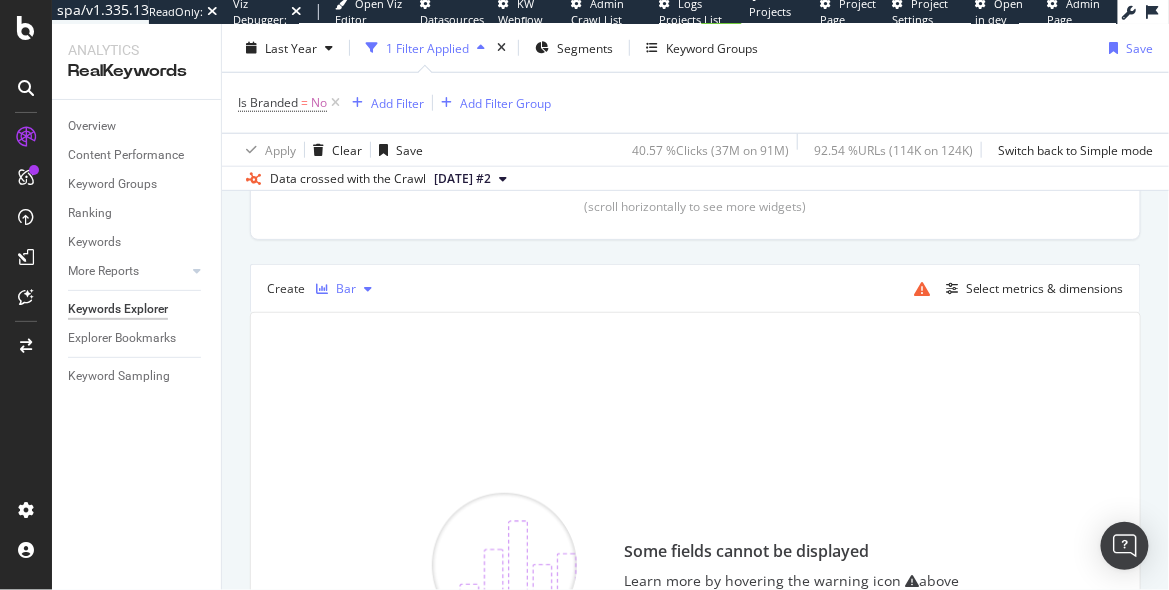 click on "Bar" at bounding box center [346, 289] 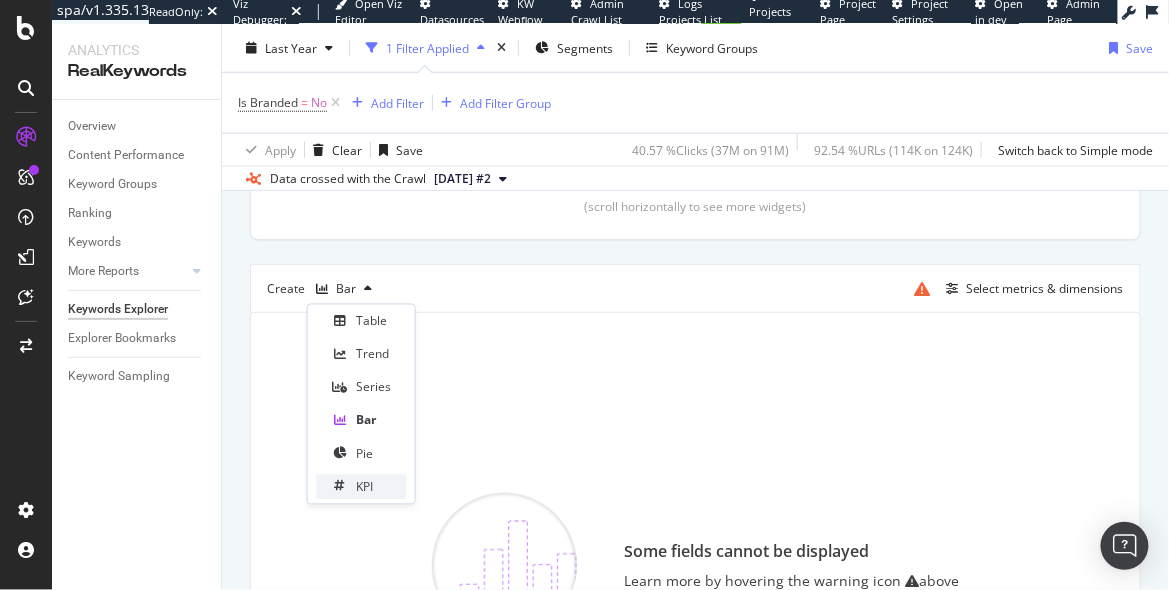 click on "KPI" at bounding box center [364, 486] 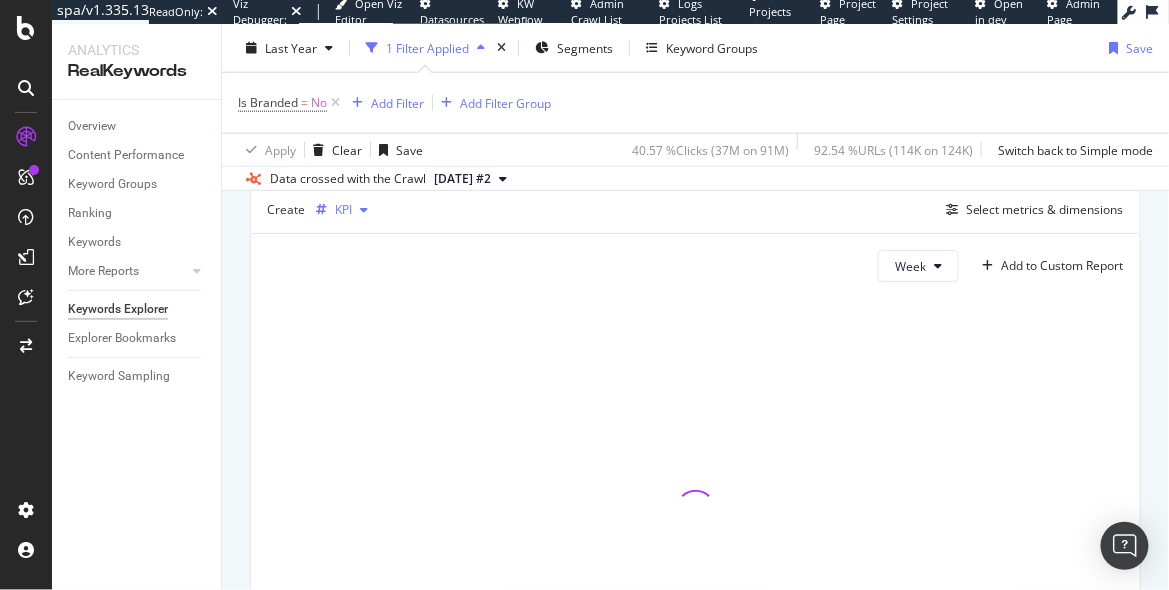 scroll, scrollTop: 562, scrollLeft: 0, axis: vertical 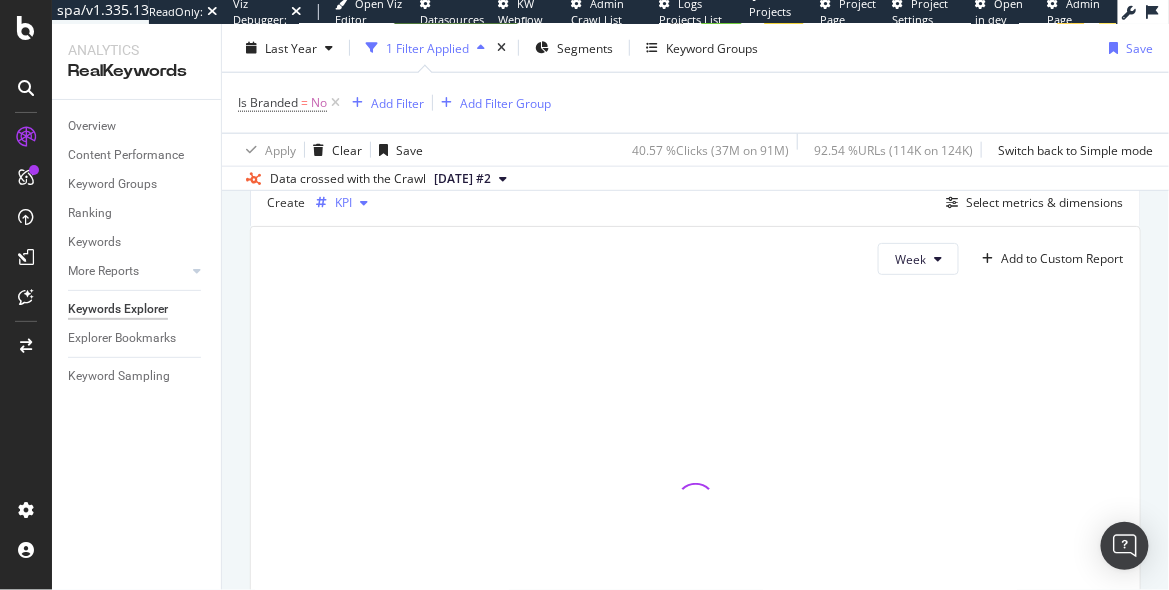 click on "KPI" at bounding box center [343, 203] 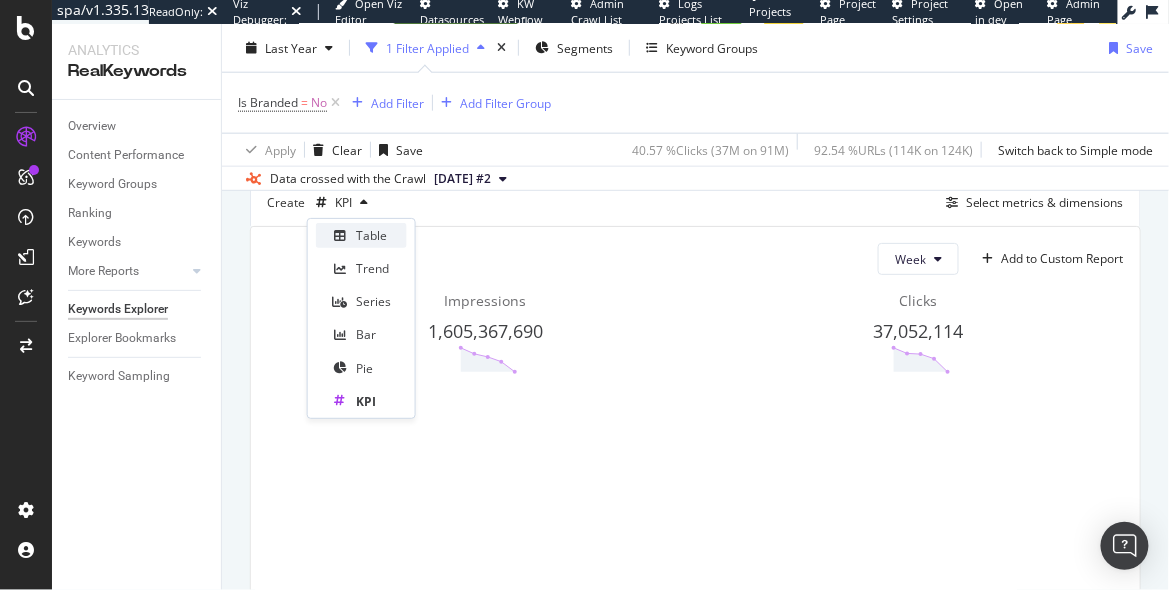 click on "Table" at bounding box center (371, 235) 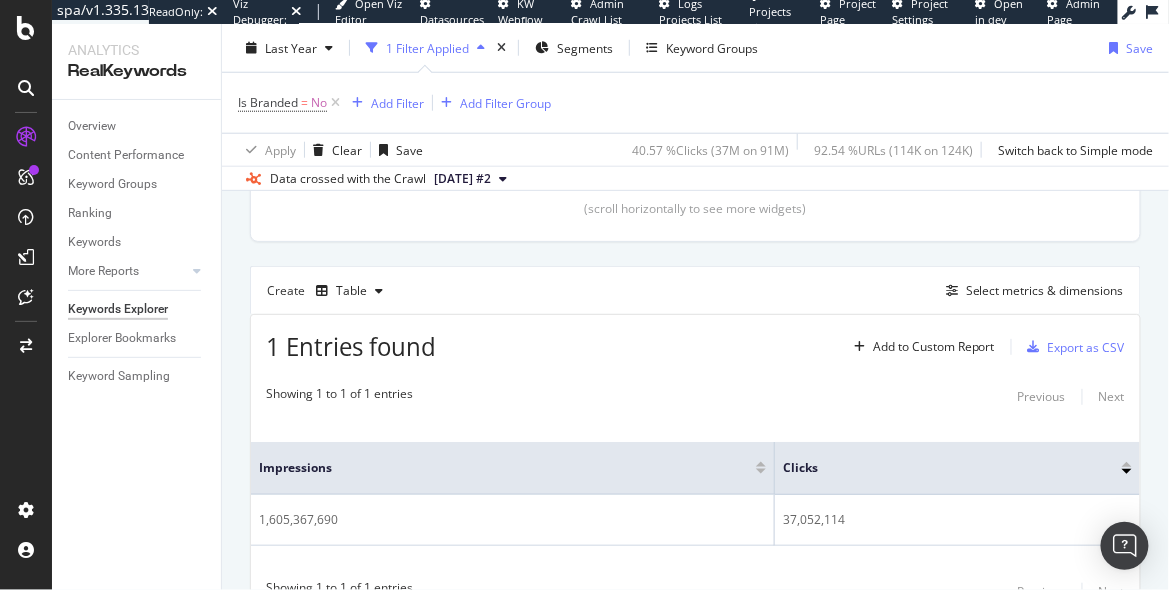 scroll, scrollTop: 478, scrollLeft: 0, axis: vertical 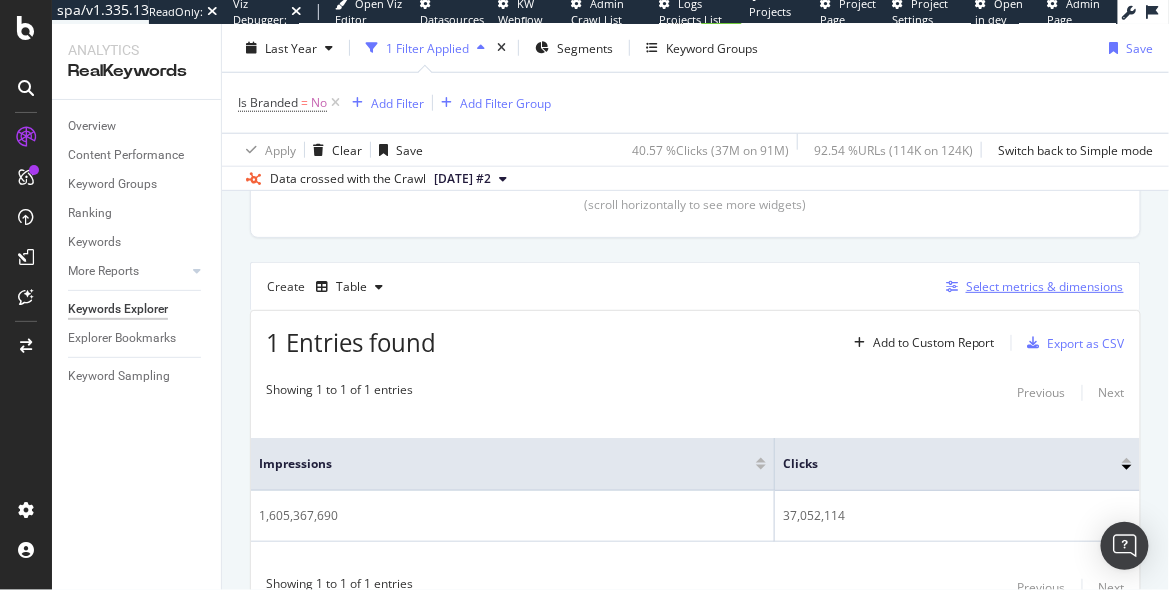 click on "Select metrics & dimensions" at bounding box center [1045, 286] 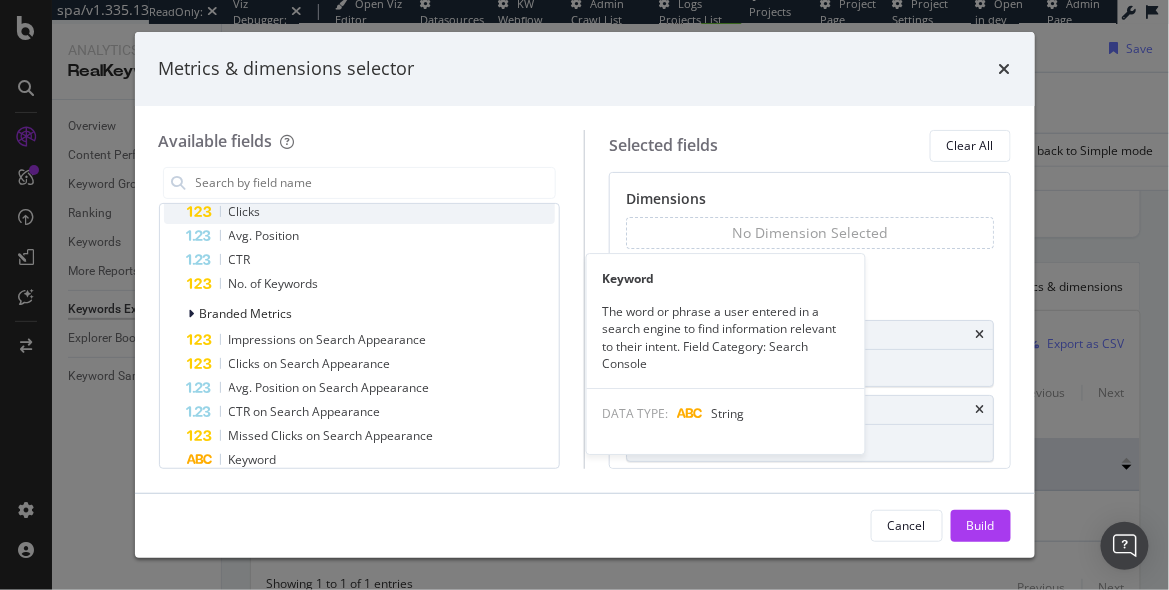 scroll, scrollTop: 306, scrollLeft: 0, axis: vertical 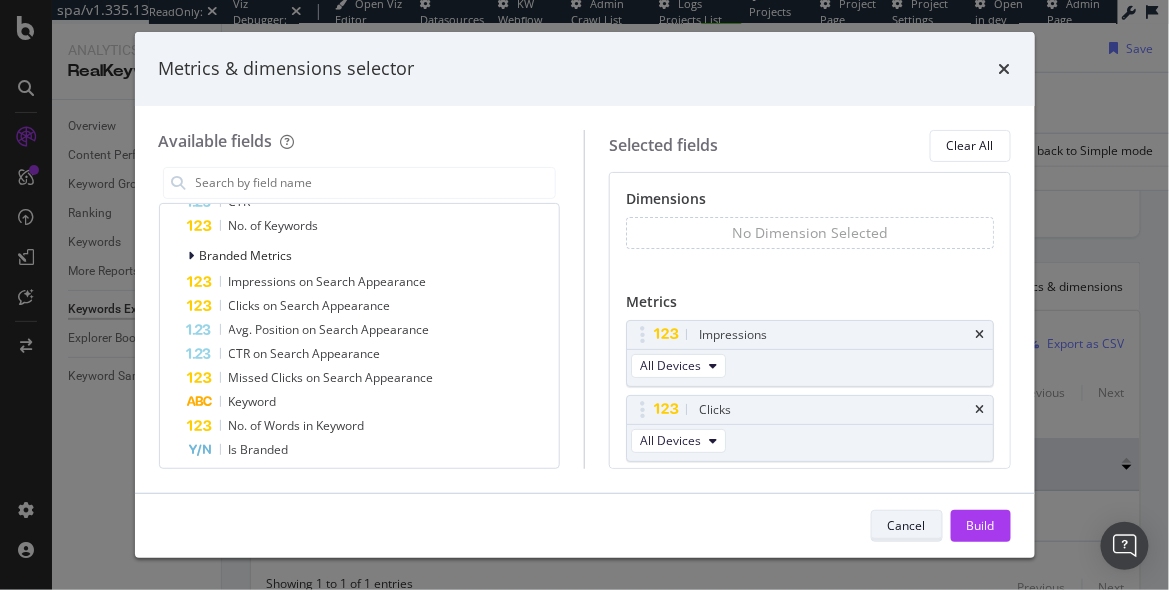 click on "Cancel" at bounding box center [907, 525] 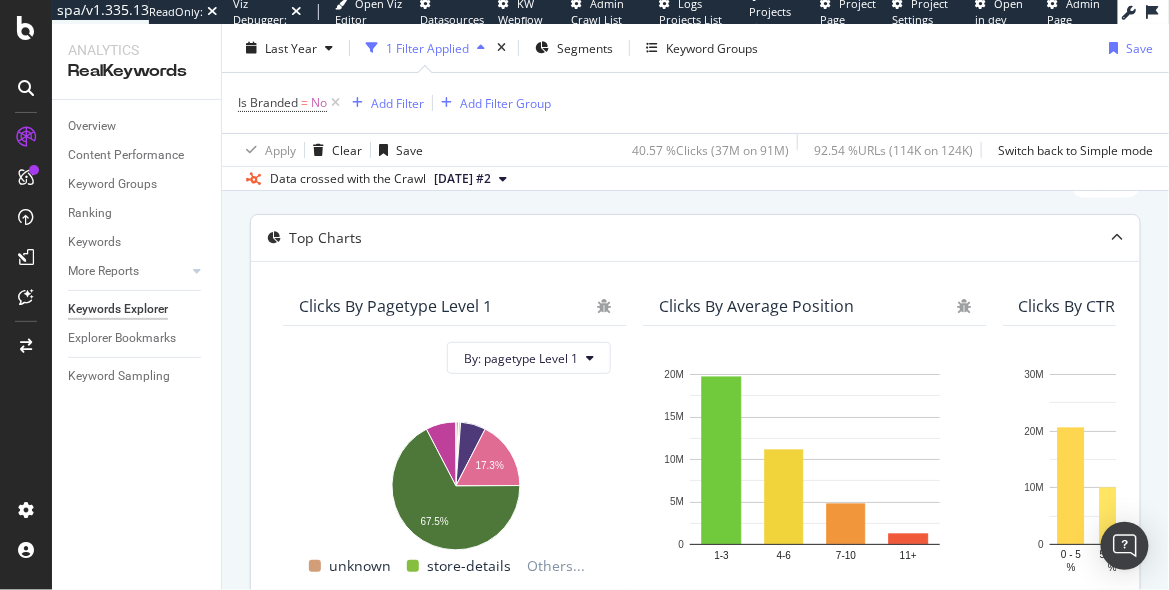 scroll, scrollTop: 502, scrollLeft: 0, axis: vertical 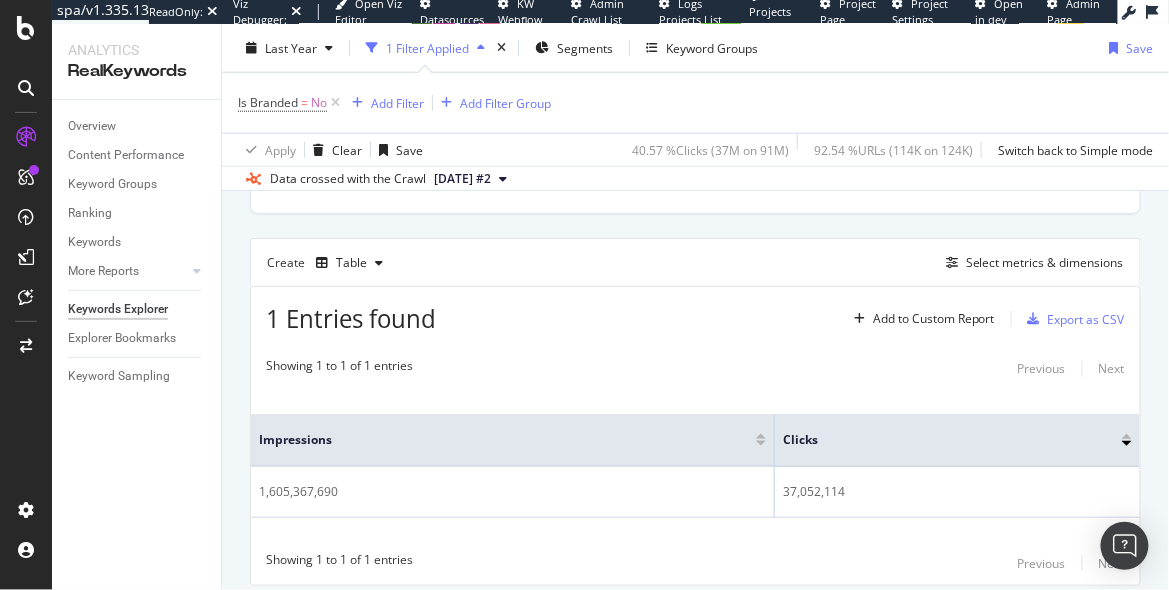 click on "Create   Table Select metrics & dimensions" at bounding box center (695, 262) 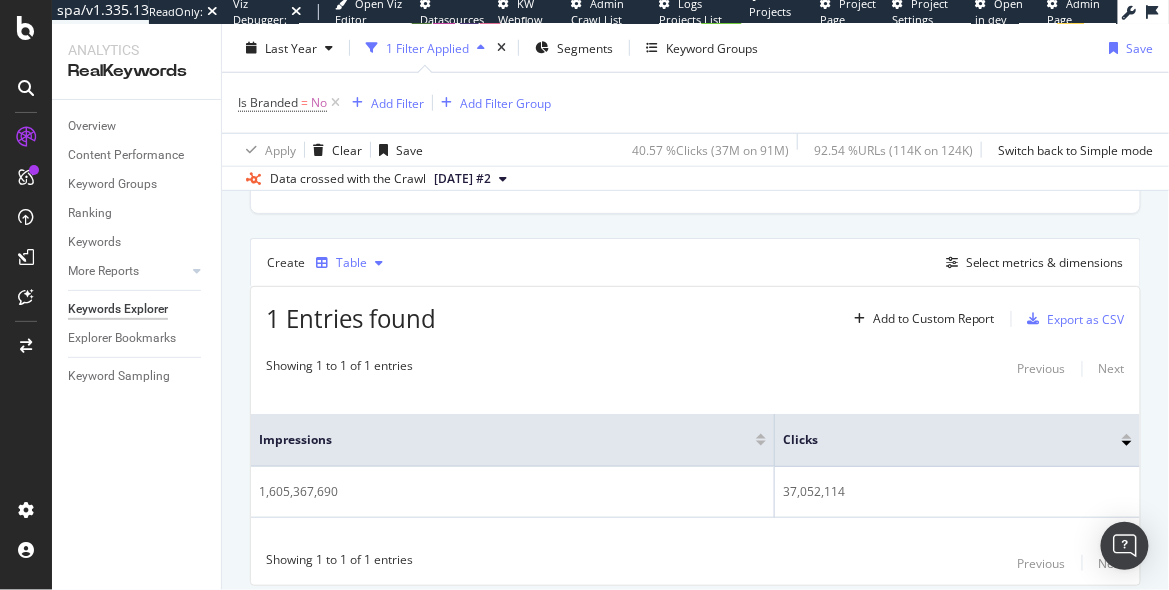 click on "Table" at bounding box center (351, 263) 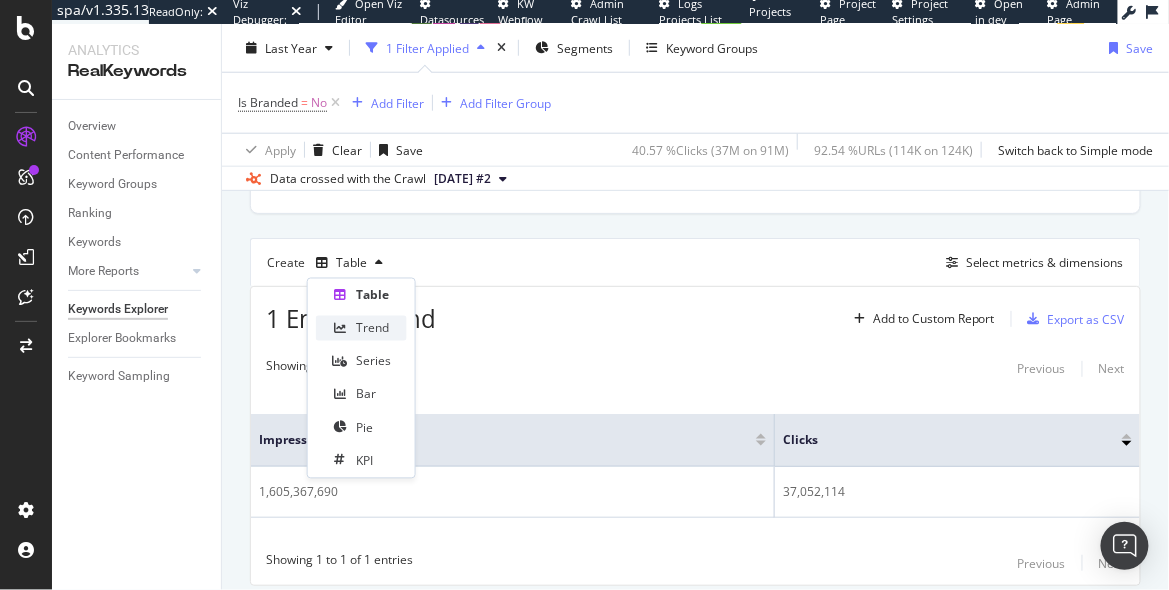 click on "Trend" at bounding box center (372, 328) 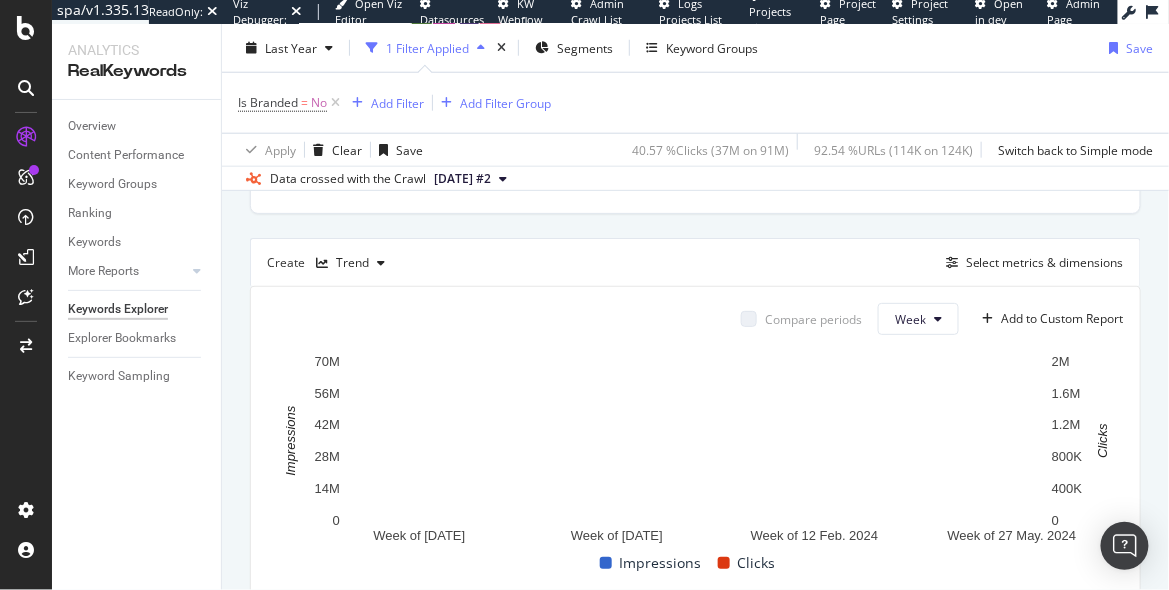 click on "Top Charts Clicks By pagetype Level 1 By: pagetype Level 1 Hold CMD (⌘) while clicking to filter the report. 17.3% 67.5% pagetype Level 1 Clicks unknown 244,613 store-details 64,514 home 131,003 looks 2,304 redirect-to-booking 2 pdp 2,364,479 brands 6,424,861 browse 24,992,615 stores 417 search-results 2,809,106 blog 18,200 0.1% unknown store-details Others... Clicks By Average Position Hold CMD (⌘) while clicking to filter the report. 1-3 4-6 7-10 11+ 0 5M 10M 15M 20M Avg. Position Clicks 1-3 19,733,849 4-6 11,157,723 7-10 4,821,208 11+ 1,339,334 20M Clicks By CTR Hold CMD (⌘) while clicking to filter the report. 0 - 5 % 5 - 10 % 10 - 20 % 20 - 40 % 40 - 70 % 70 - 100 % 0 10M 20M 30M CTR Clicks 0 - 5 % 20,615,464 5 - 10 % 10,028,564 10 - 20 % 4,515,212 20 - 40 % 1,342,785 40 - 70 % 390,271 70 - 100 % 159,818 30M Clicks By Content Size No Data Clicks By Inlinks No Data Impressions By Average Position Hold CMD (⌘) while clicking to filter the report. 1-3 4-6 7-10 11+ 0 200M 400M 600M 800M Avg. Position" at bounding box center [695, 294] 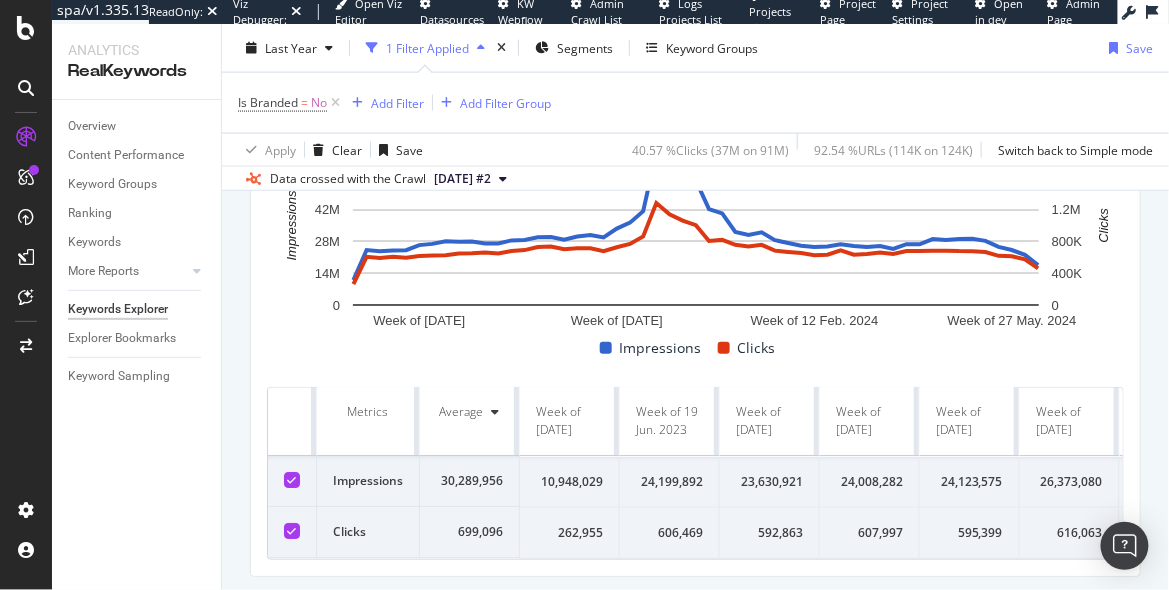 scroll, scrollTop: 716, scrollLeft: 0, axis: vertical 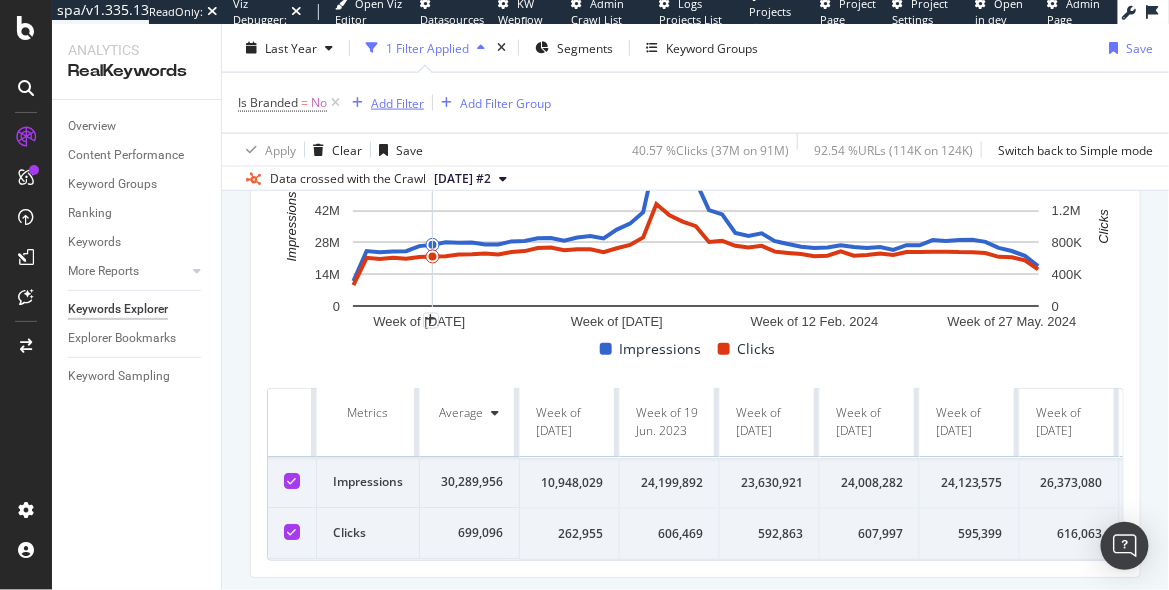 drag, startPoint x: 334, startPoint y: 104, endPoint x: 375, endPoint y: 104, distance: 41 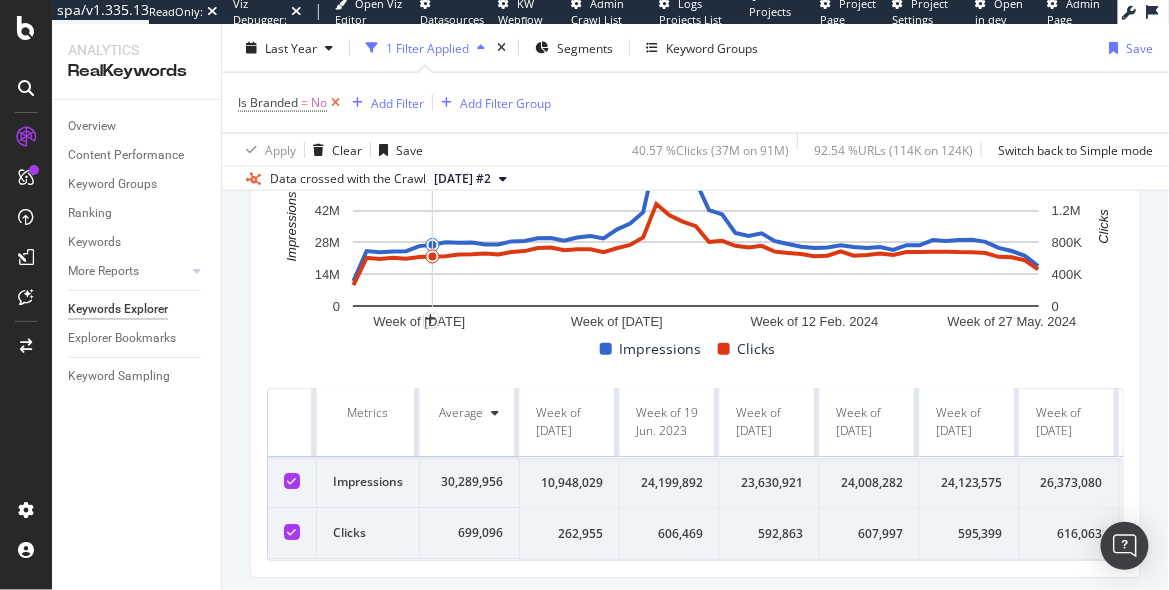 click at bounding box center (335, 103) 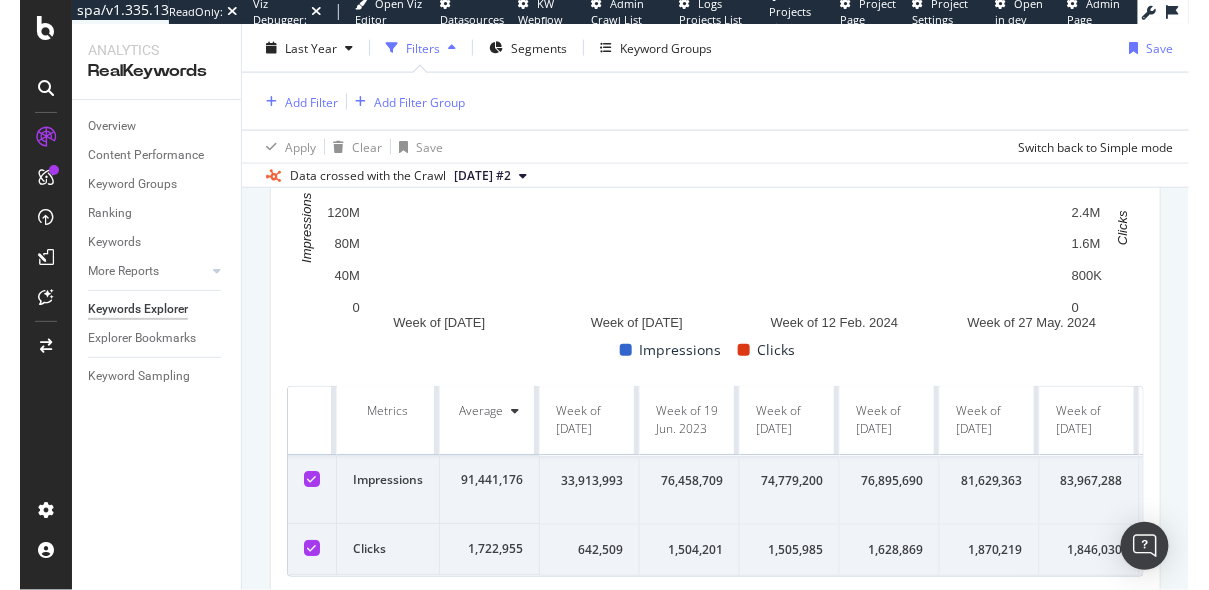 scroll, scrollTop: 783, scrollLeft: 0, axis: vertical 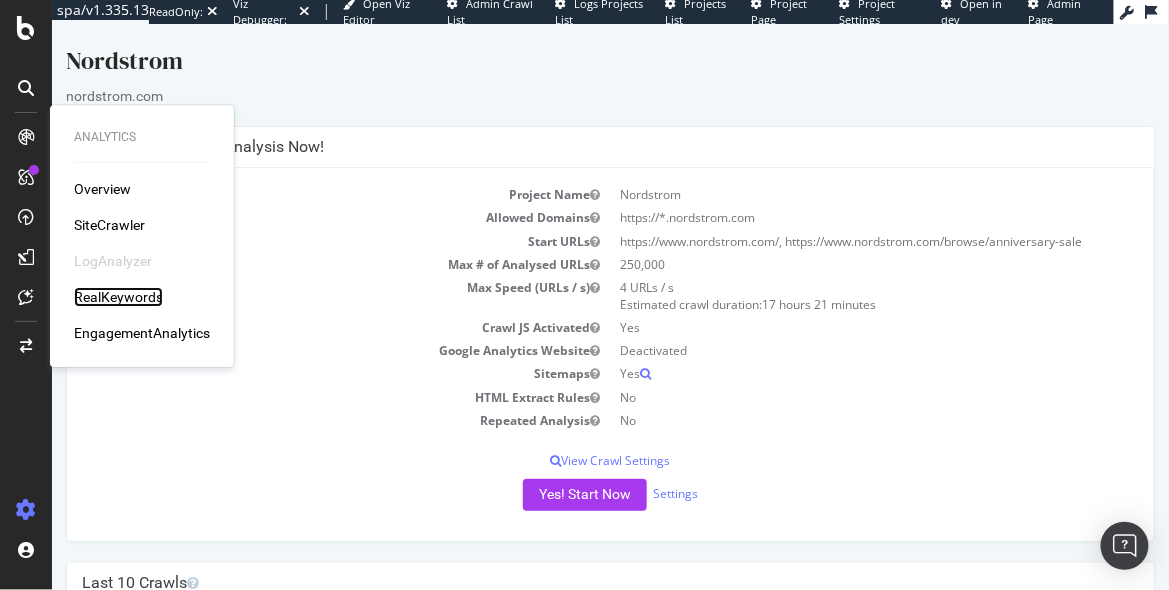 click on "RealKeywords" at bounding box center [118, 297] 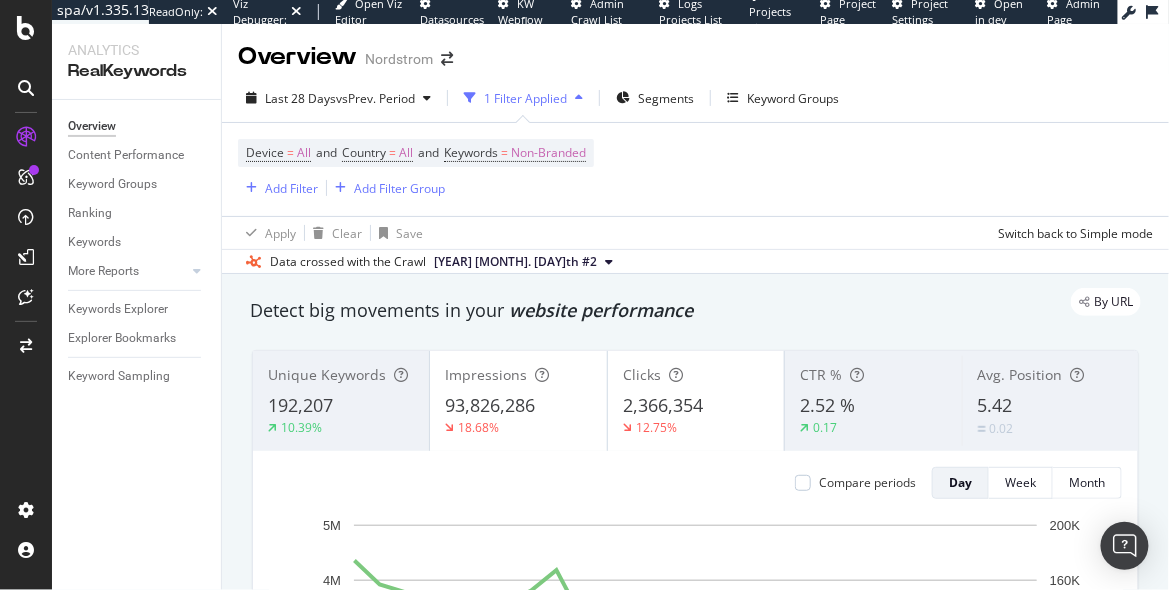 click on "By URL" at bounding box center [685, 302] 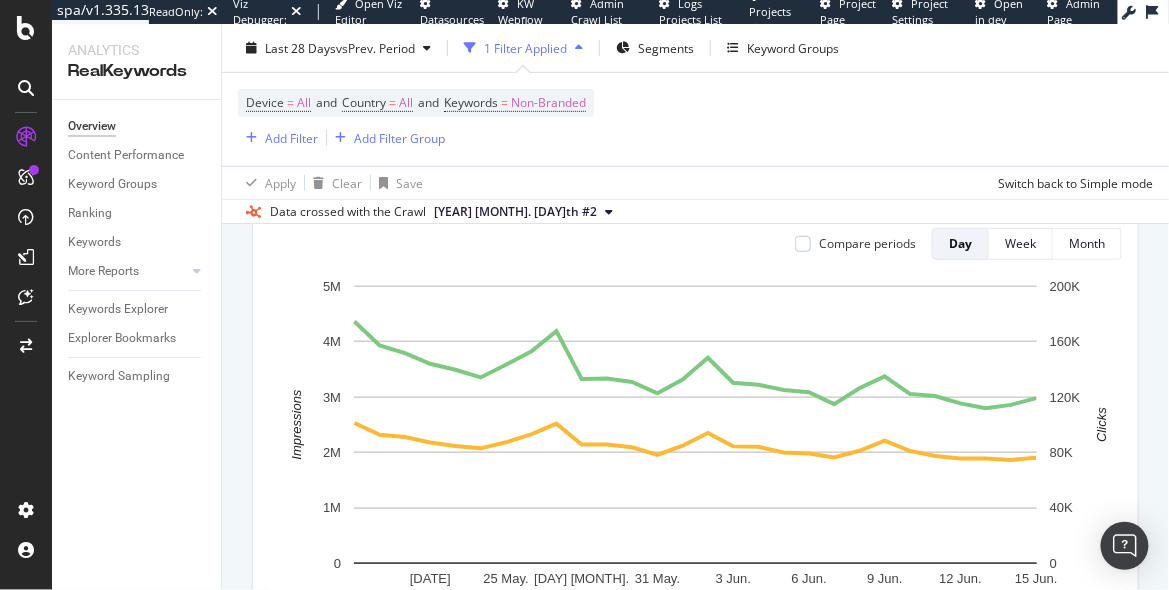 scroll, scrollTop: 234, scrollLeft: 0, axis: vertical 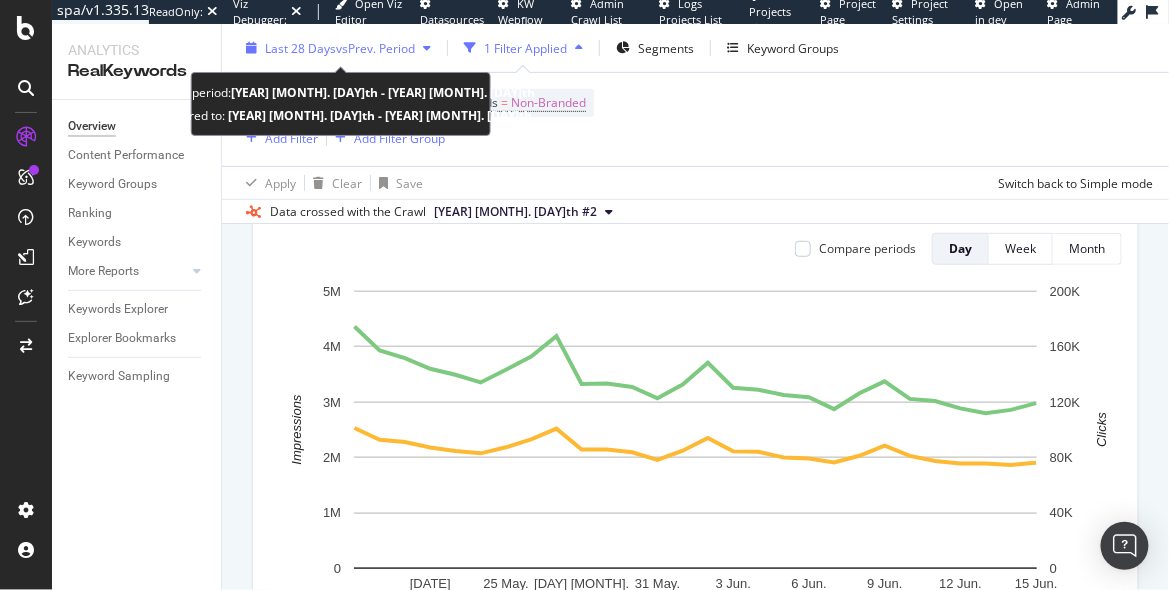 click on "Last 28 Days  vs  Prev. Period" at bounding box center (338, 48) 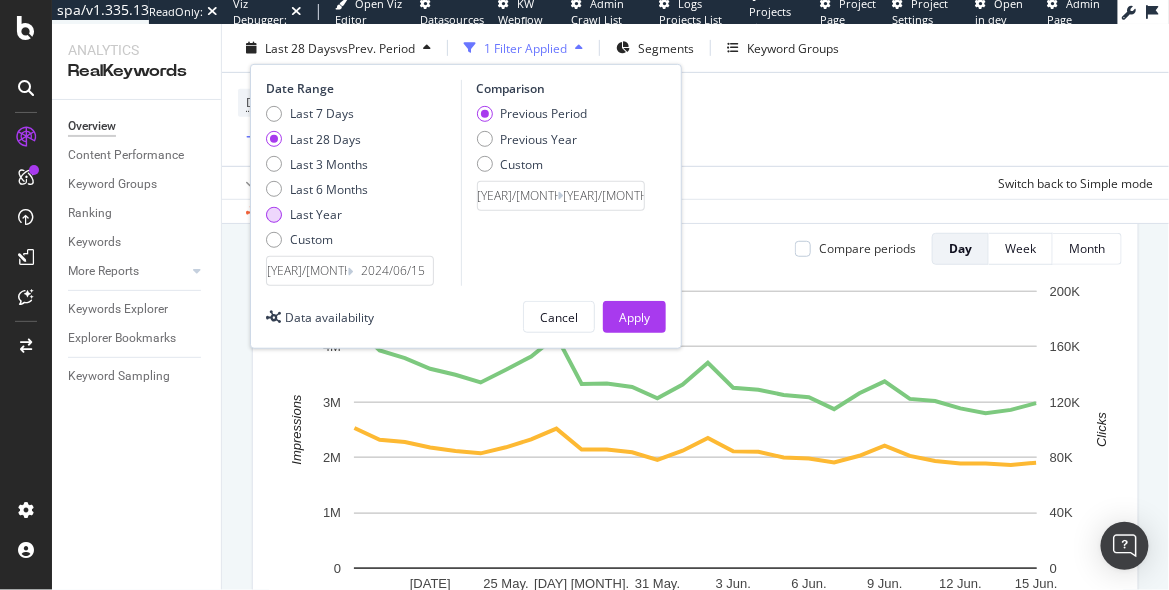click on "Last Year" at bounding box center (316, 214) 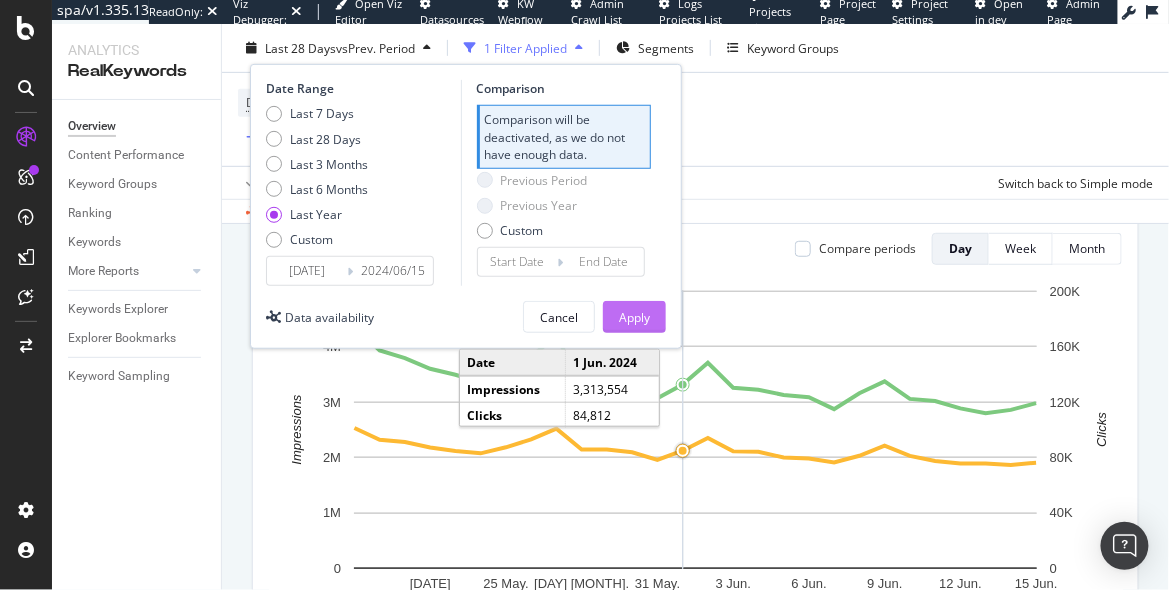 click on "Apply" at bounding box center [634, 316] 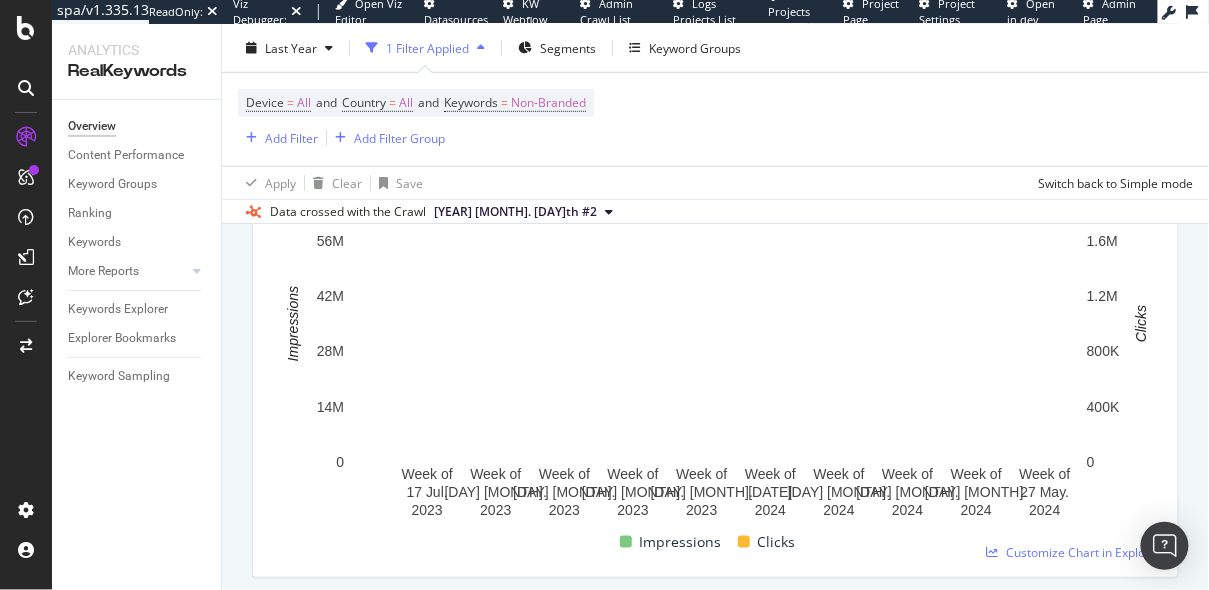scroll, scrollTop: 281, scrollLeft: 0, axis: vertical 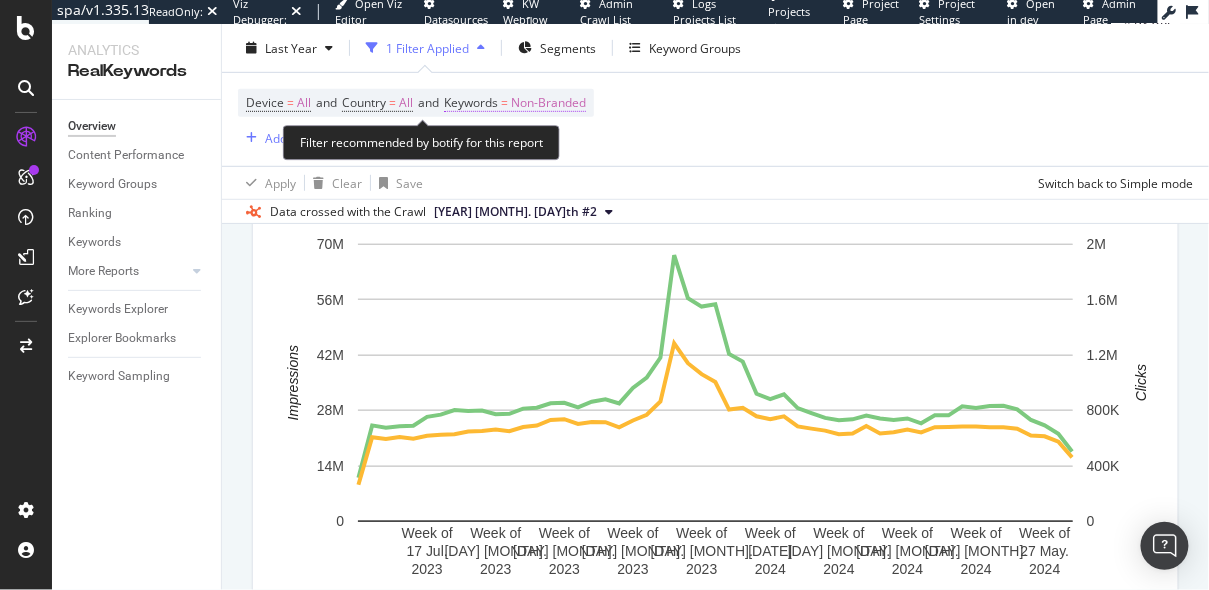click on "Non-Branded" at bounding box center (548, 103) 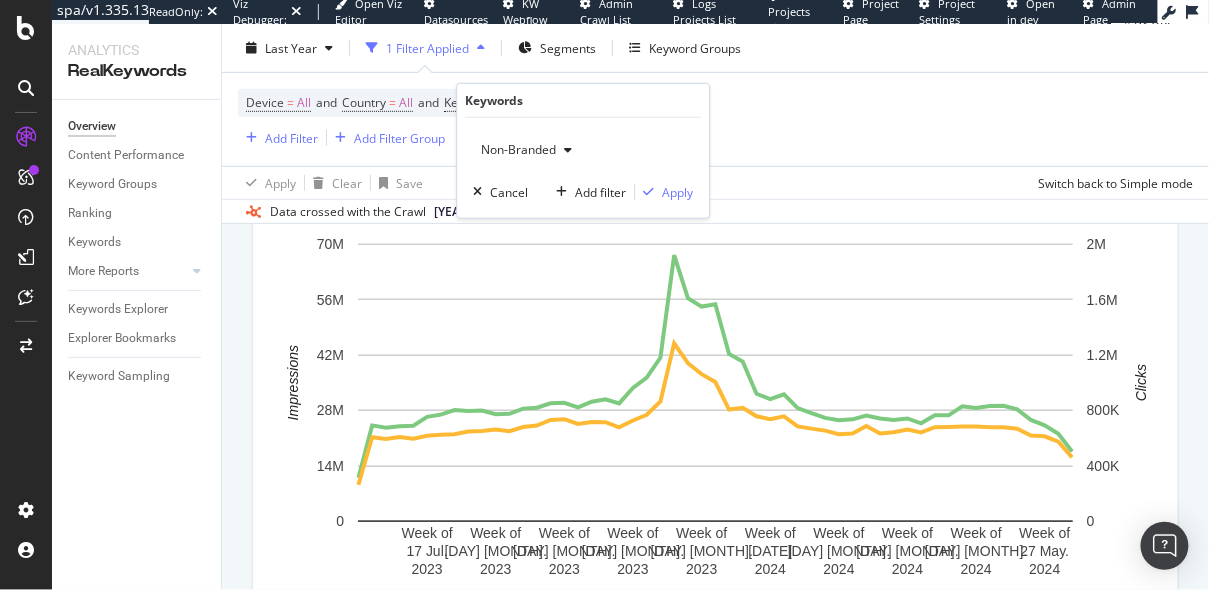 click on "Non-Branded" at bounding box center [514, 149] 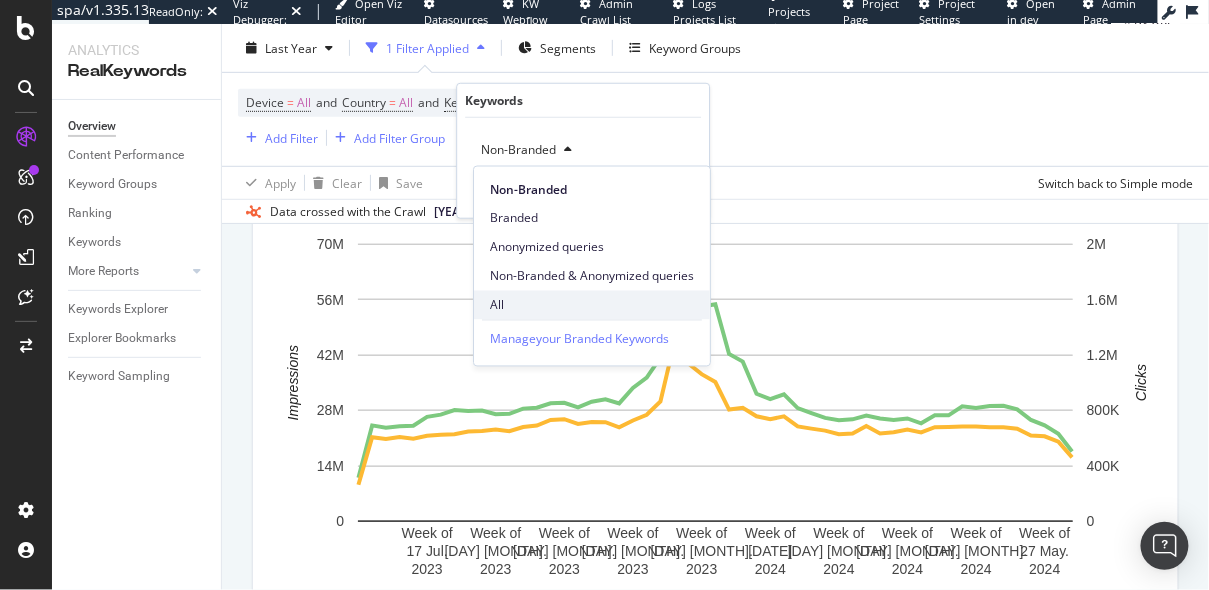 click on "All" at bounding box center [592, 305] 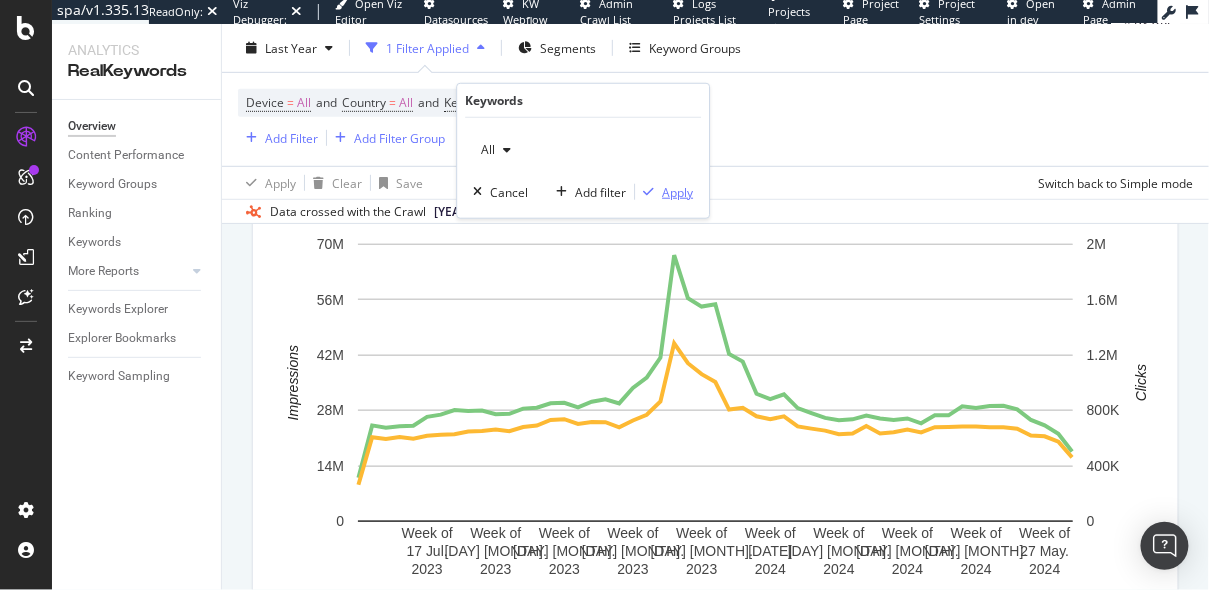 click on "Apply" at bounding box center [664, 192] 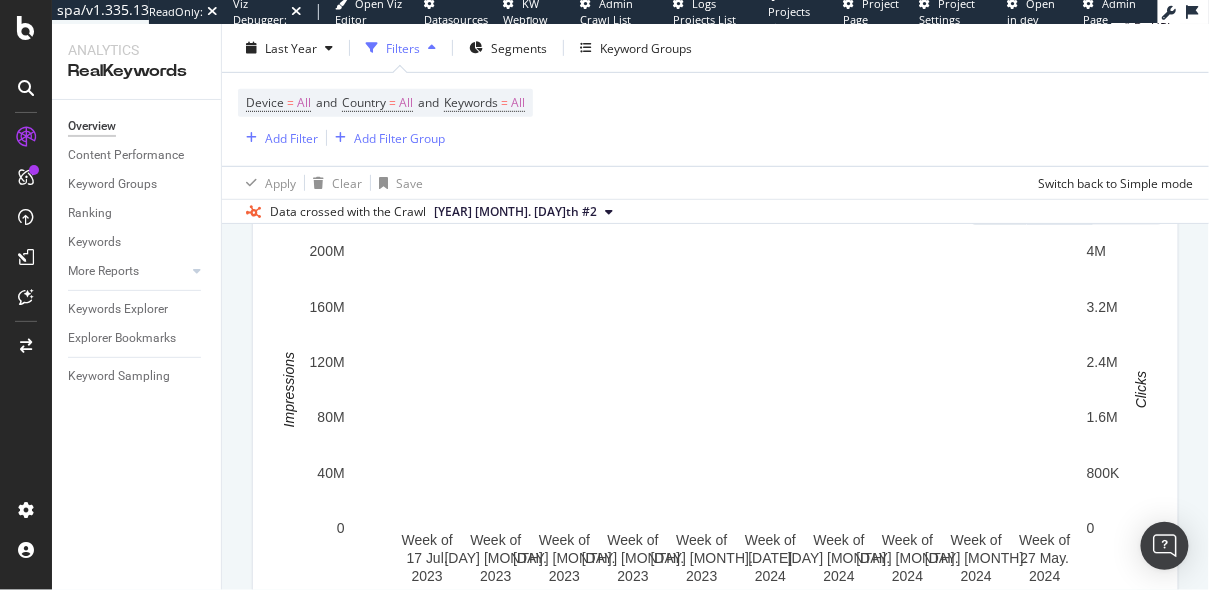 scroll, scrollTop: 277, scrollLeft: 0, axis: vertical 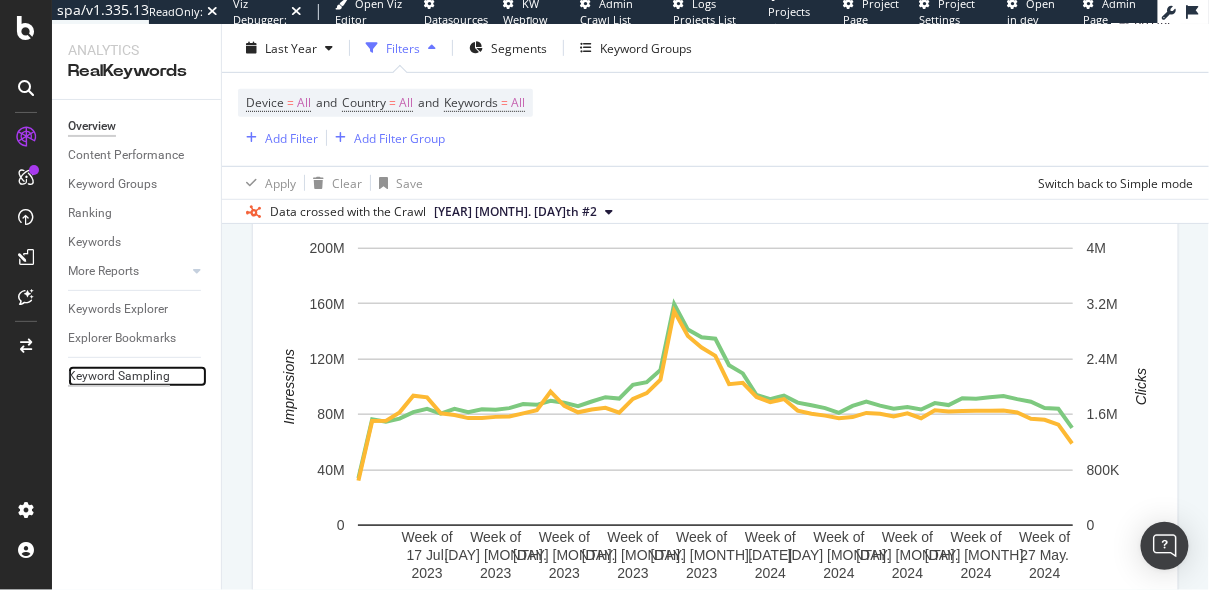 click on "Keyword Sampling" at bounding box center [119, 376] 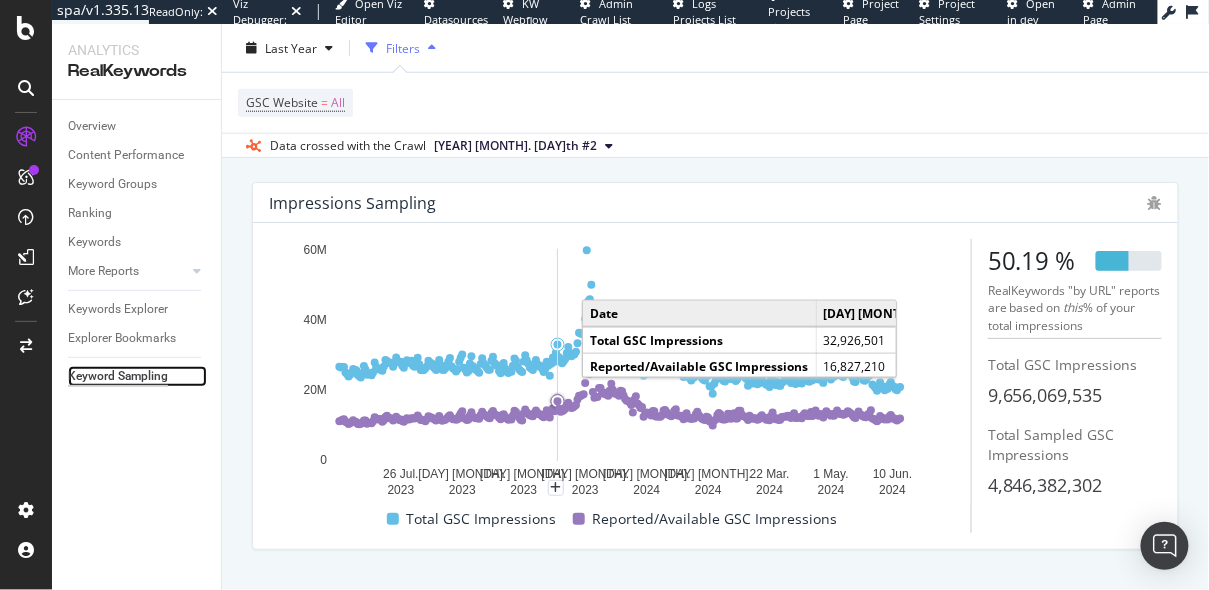 scroll, scrollTop: 474, scrollLeft: 0, axis: vertical 